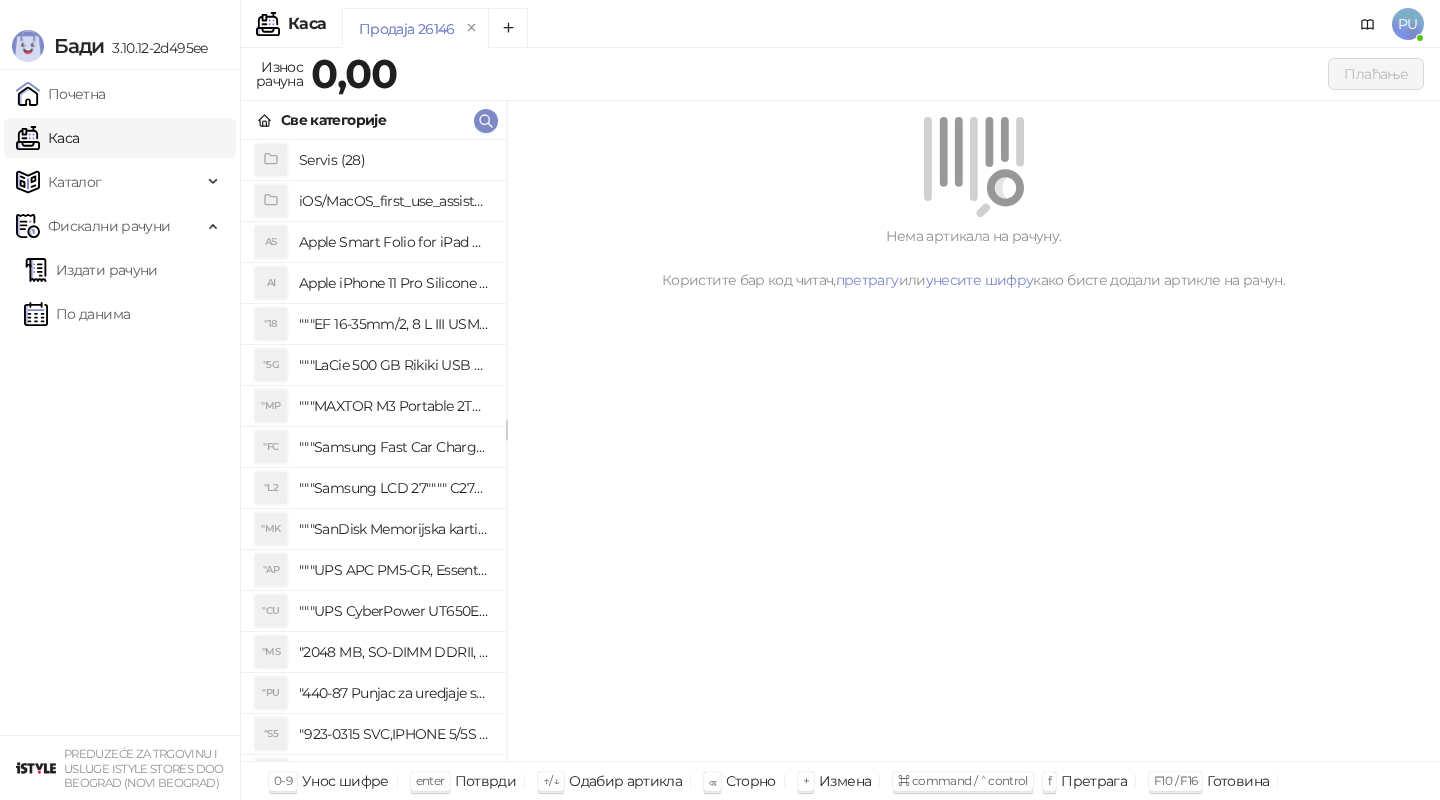 scroll, scrollTop: 0, scrollLeft: 0, axis: both 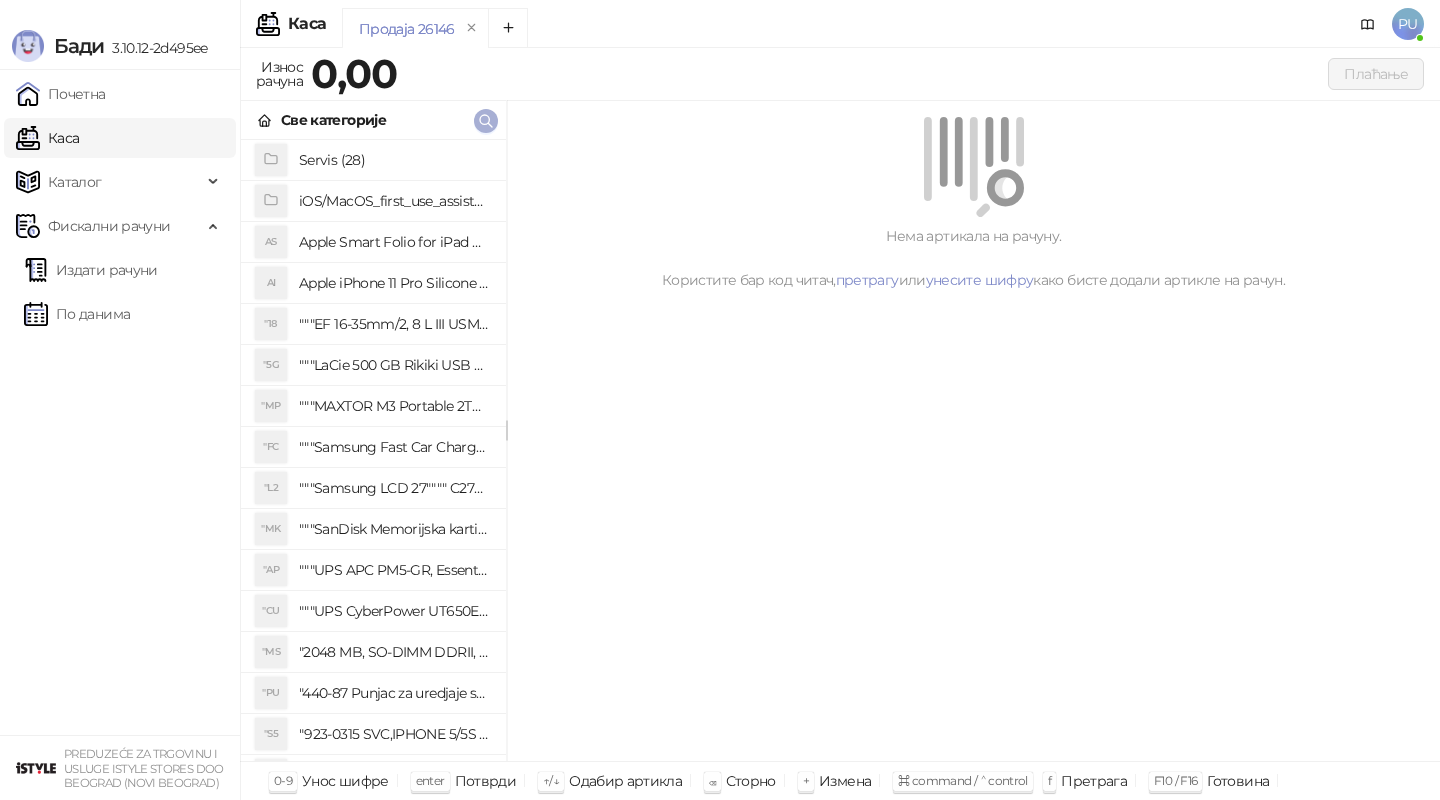 click 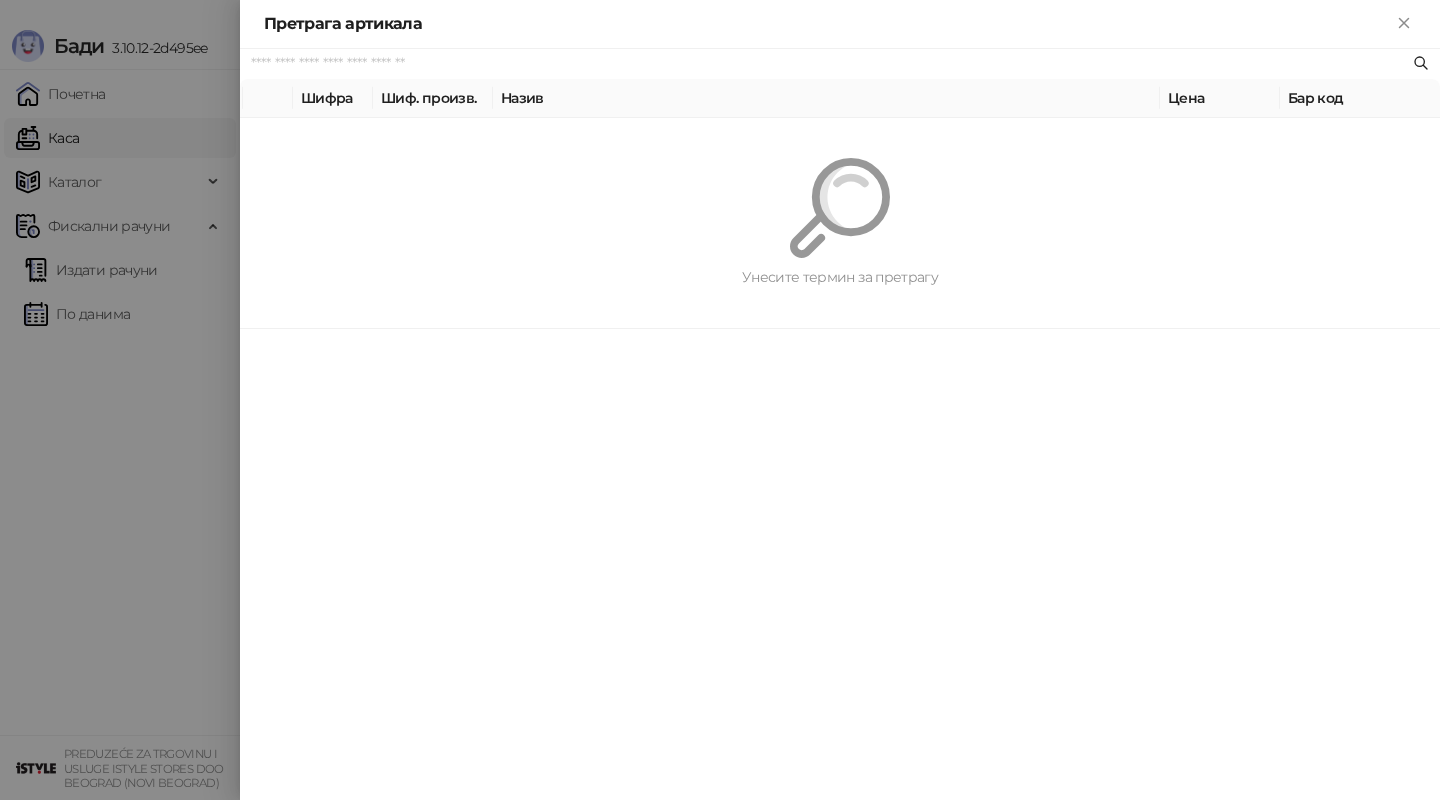 paste on "********" 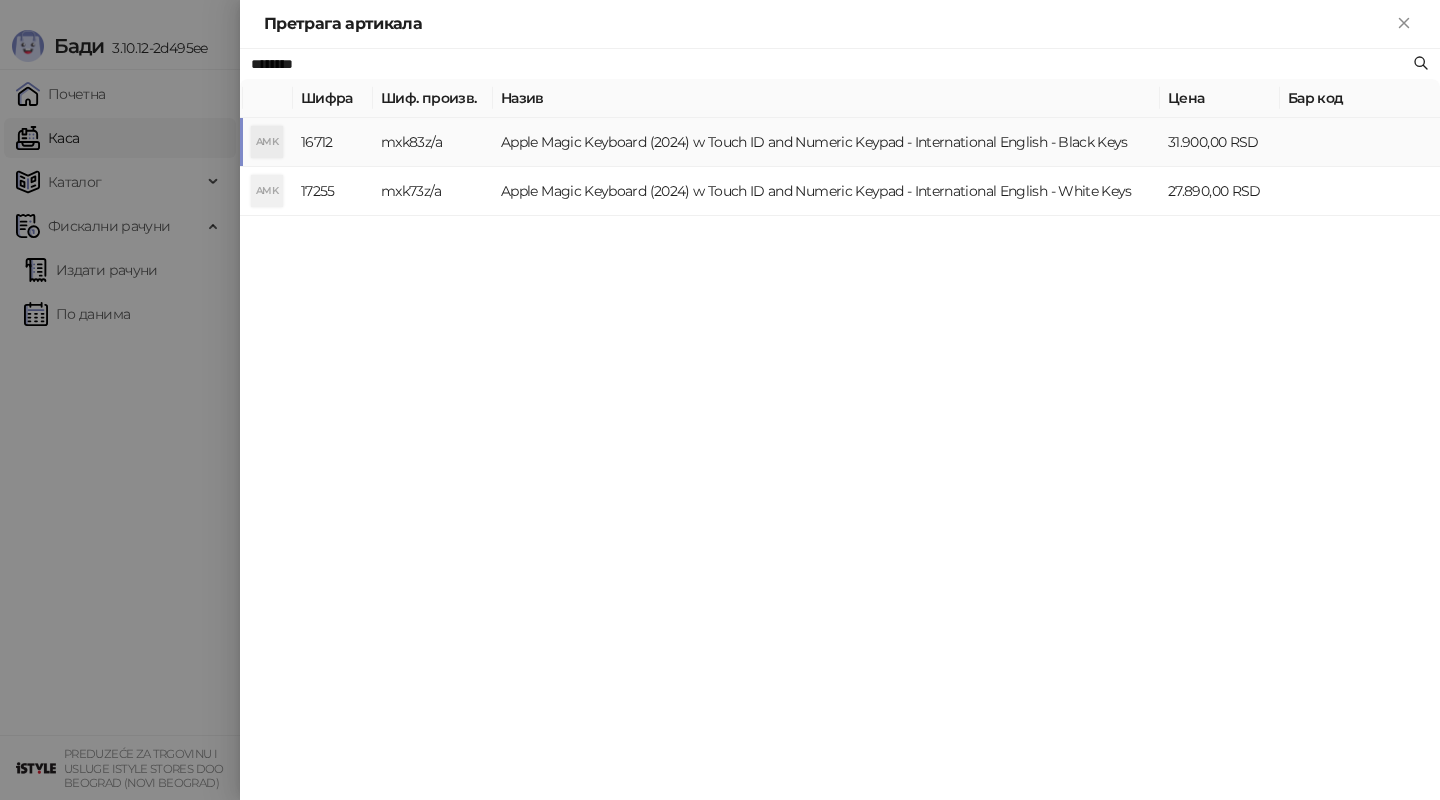 click on "Apple Magic Keyboard (2024) w Touch ID and Numeric Keypad - International English - Black Keys" at bounding box center (826, 142) 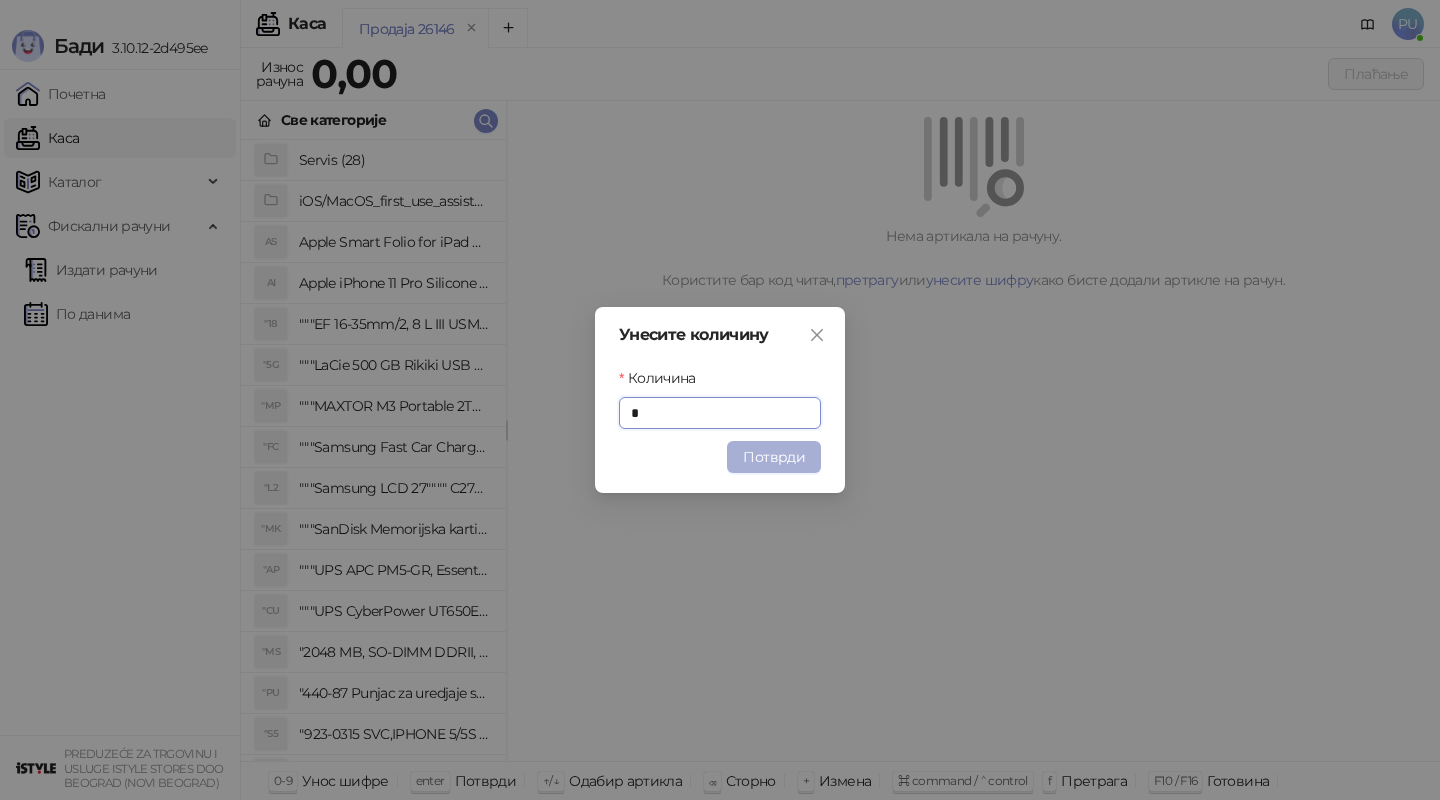 click on "Потврди" at bounding box center [774, 457] 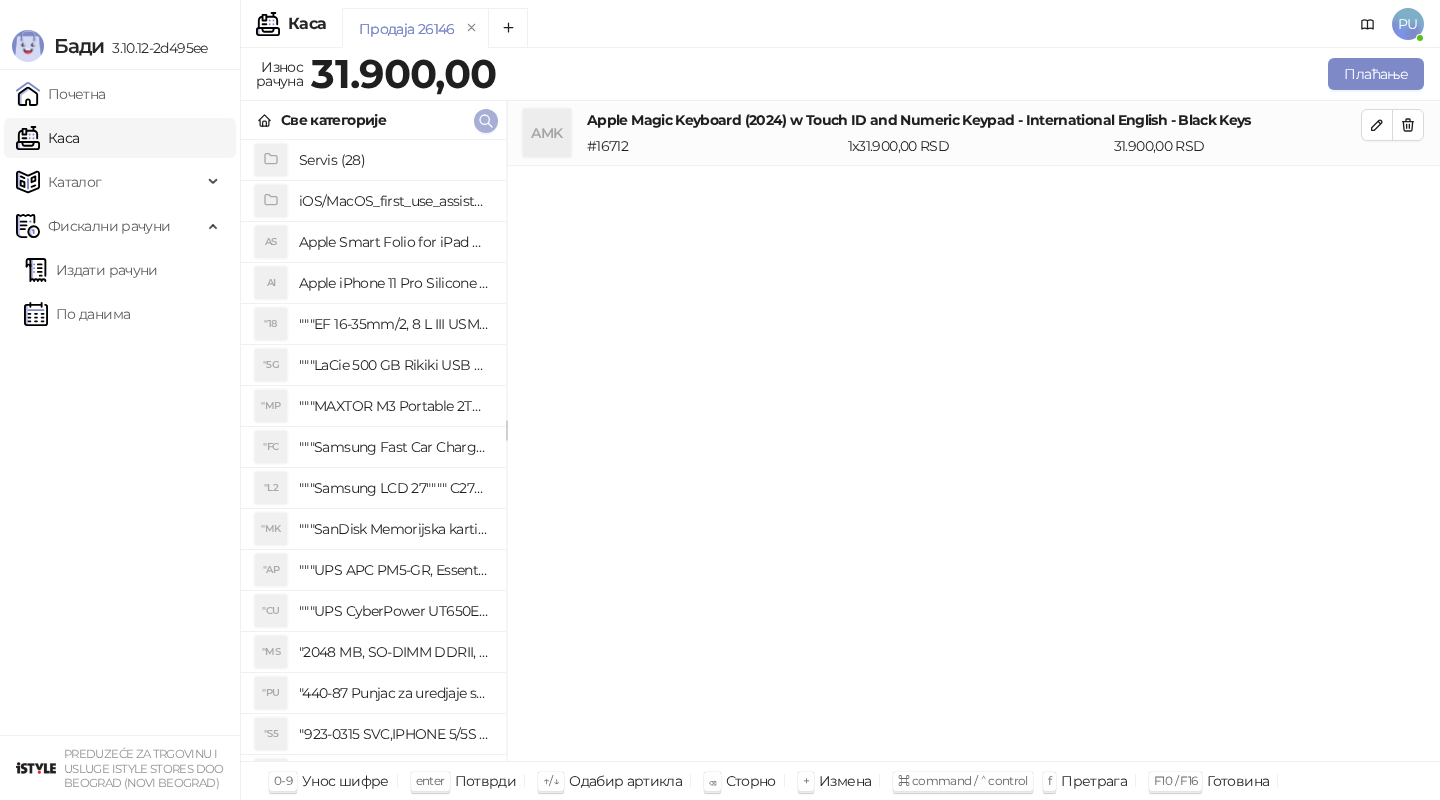 click 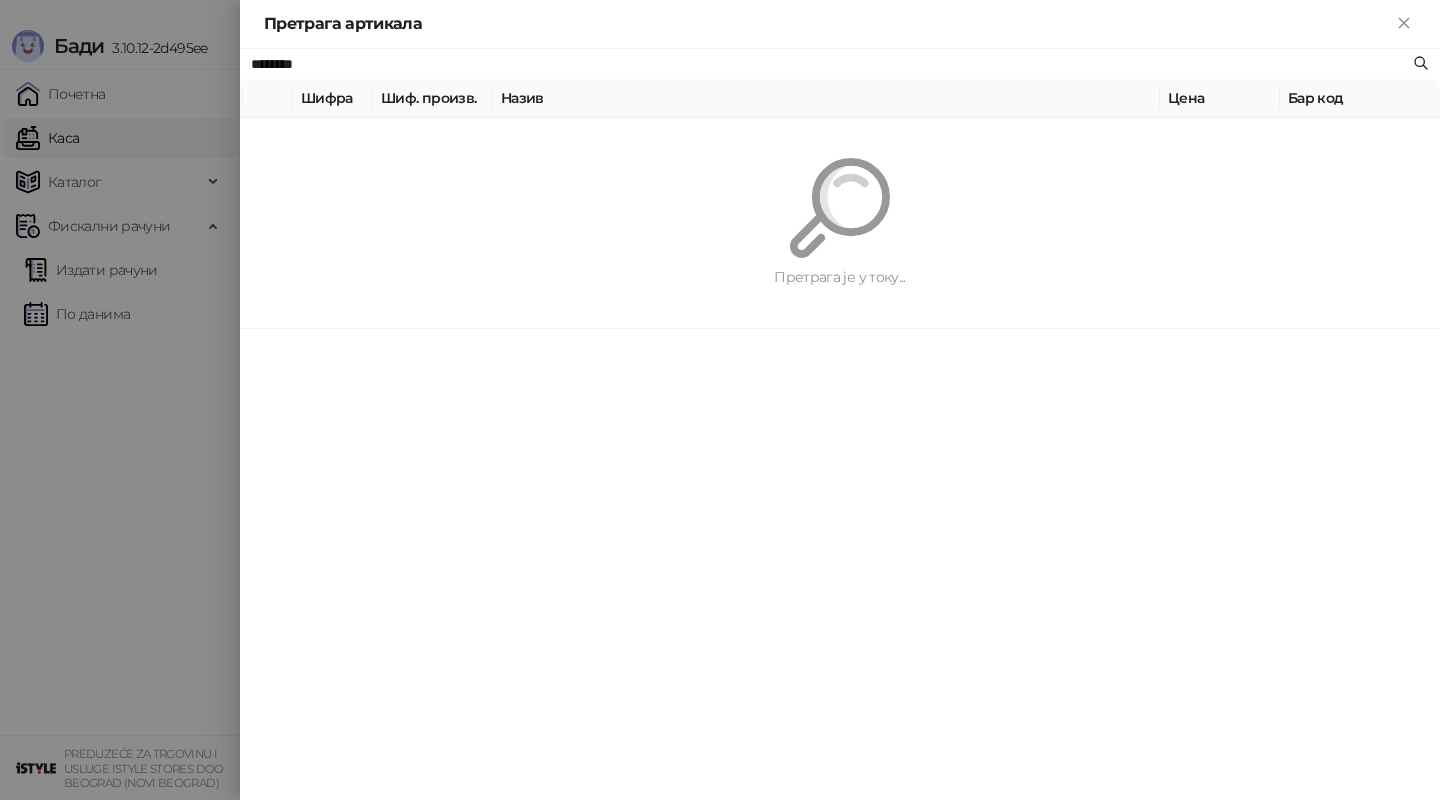 paste on "*" 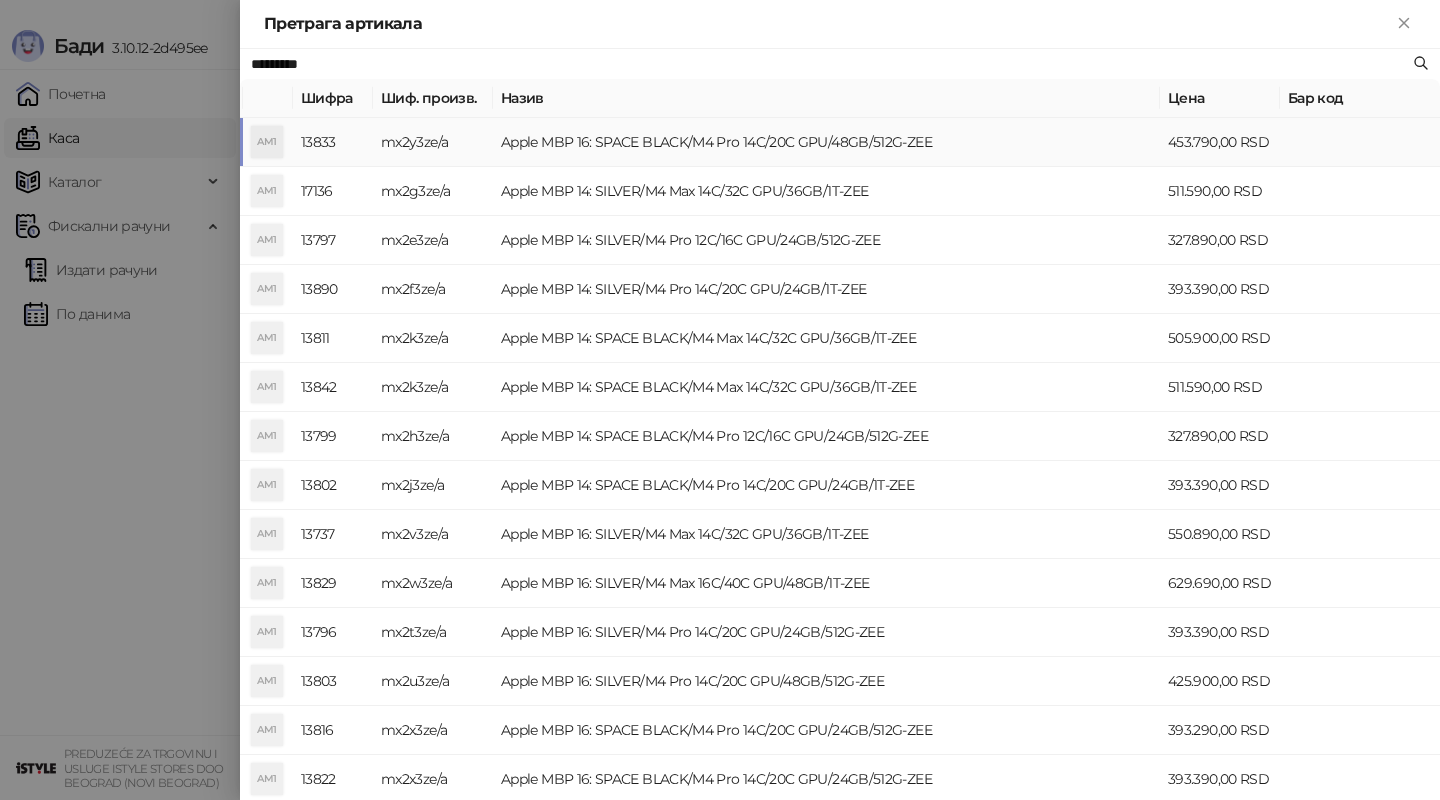 click on "Apple MBP 16: SPACE BLACK/M4 Pro 14C/20C GPU/48GB/512G-ZEE" at bounding box center [826, 142] 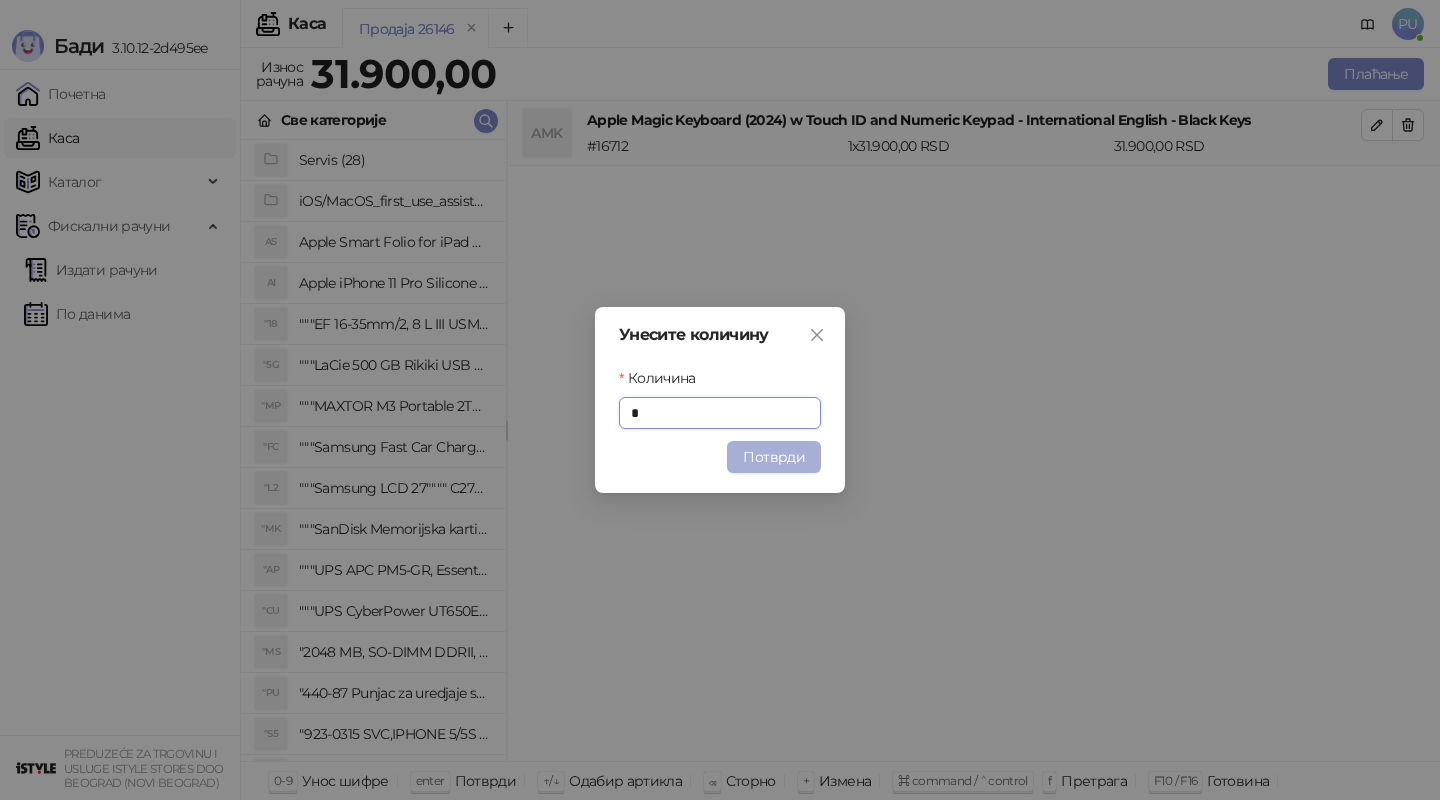 click on "Потврди" at bounding box center (774, 457) 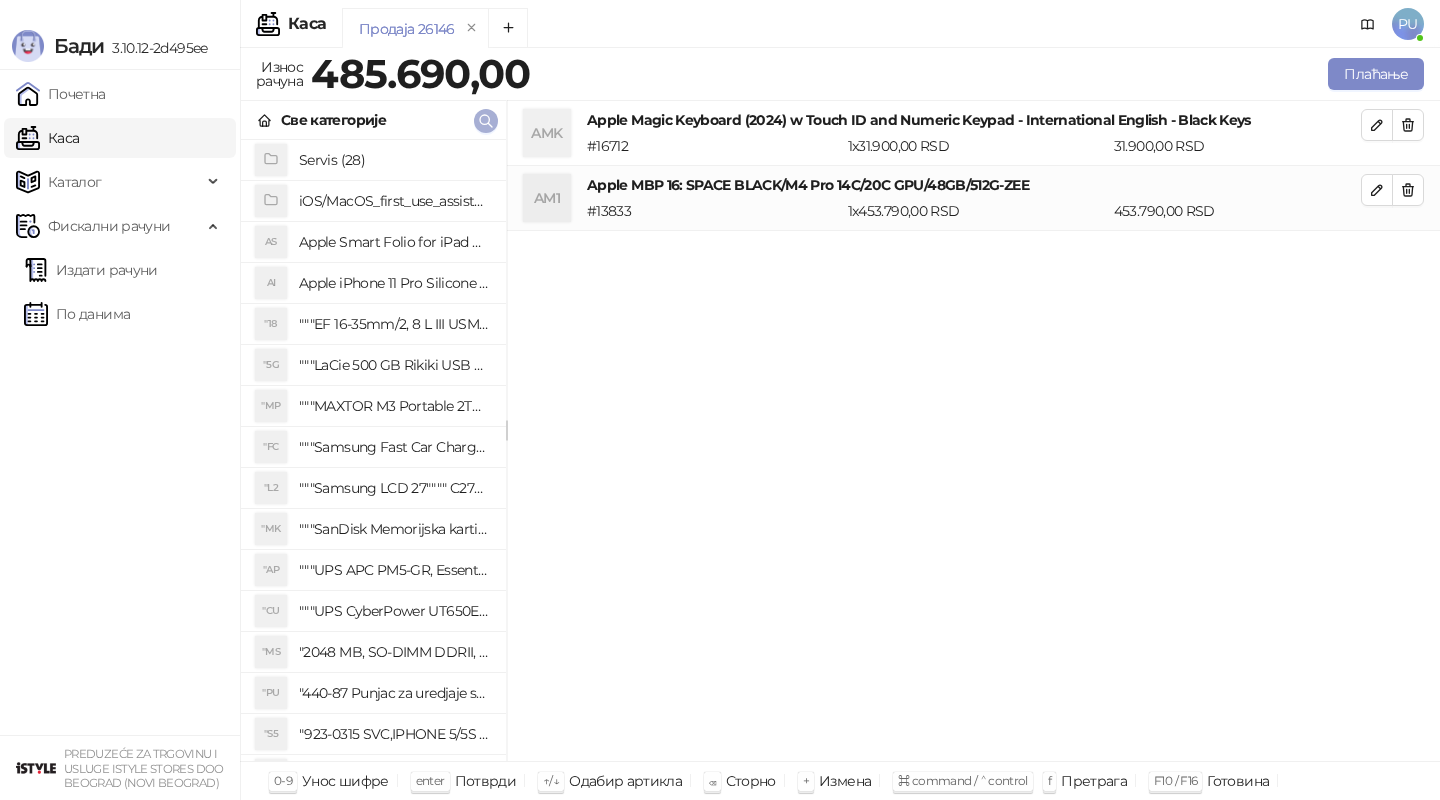 click 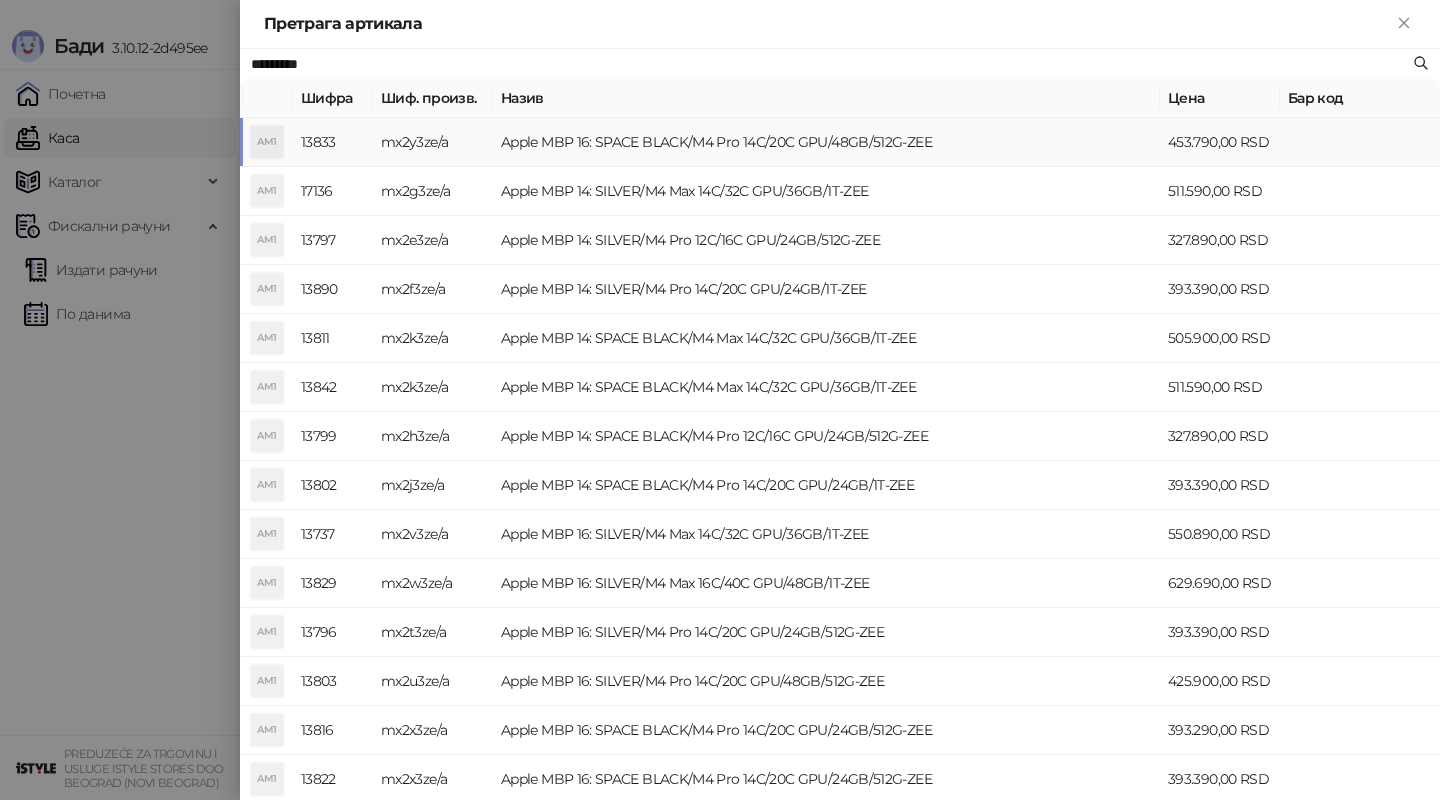 paste on "**********" 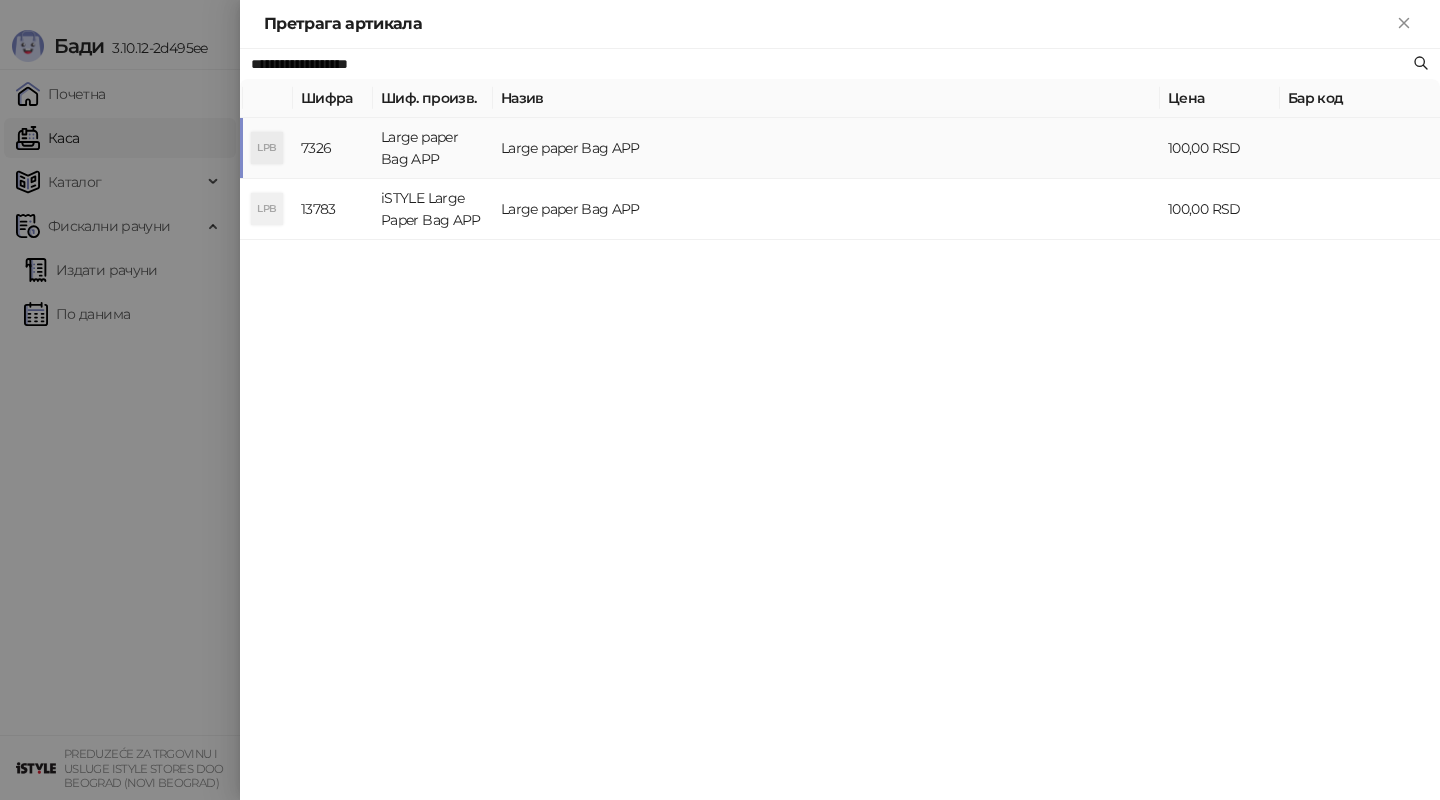 type on "**********" 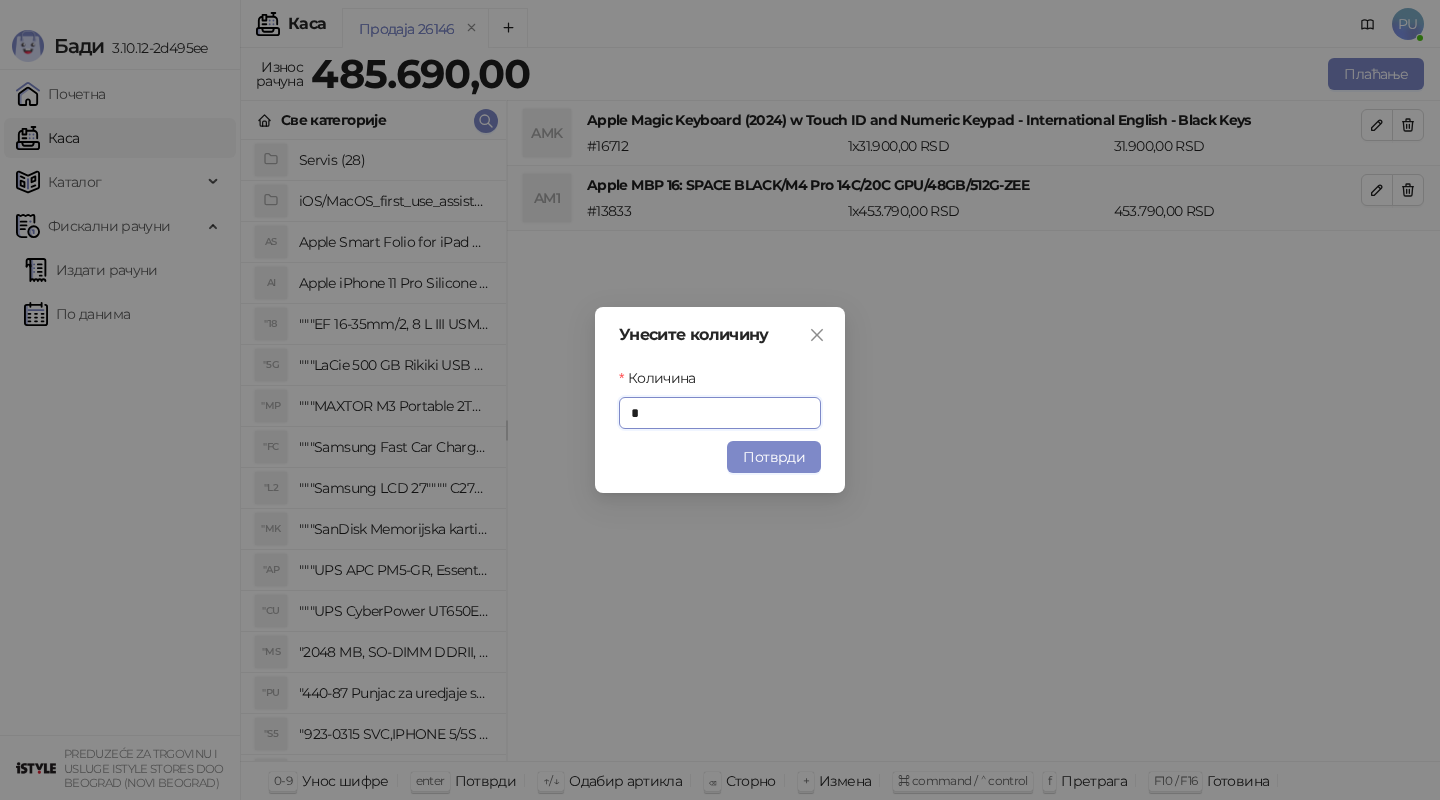 click on "Унесите количину Количина * Потврди" at bounding box center [720, 400] 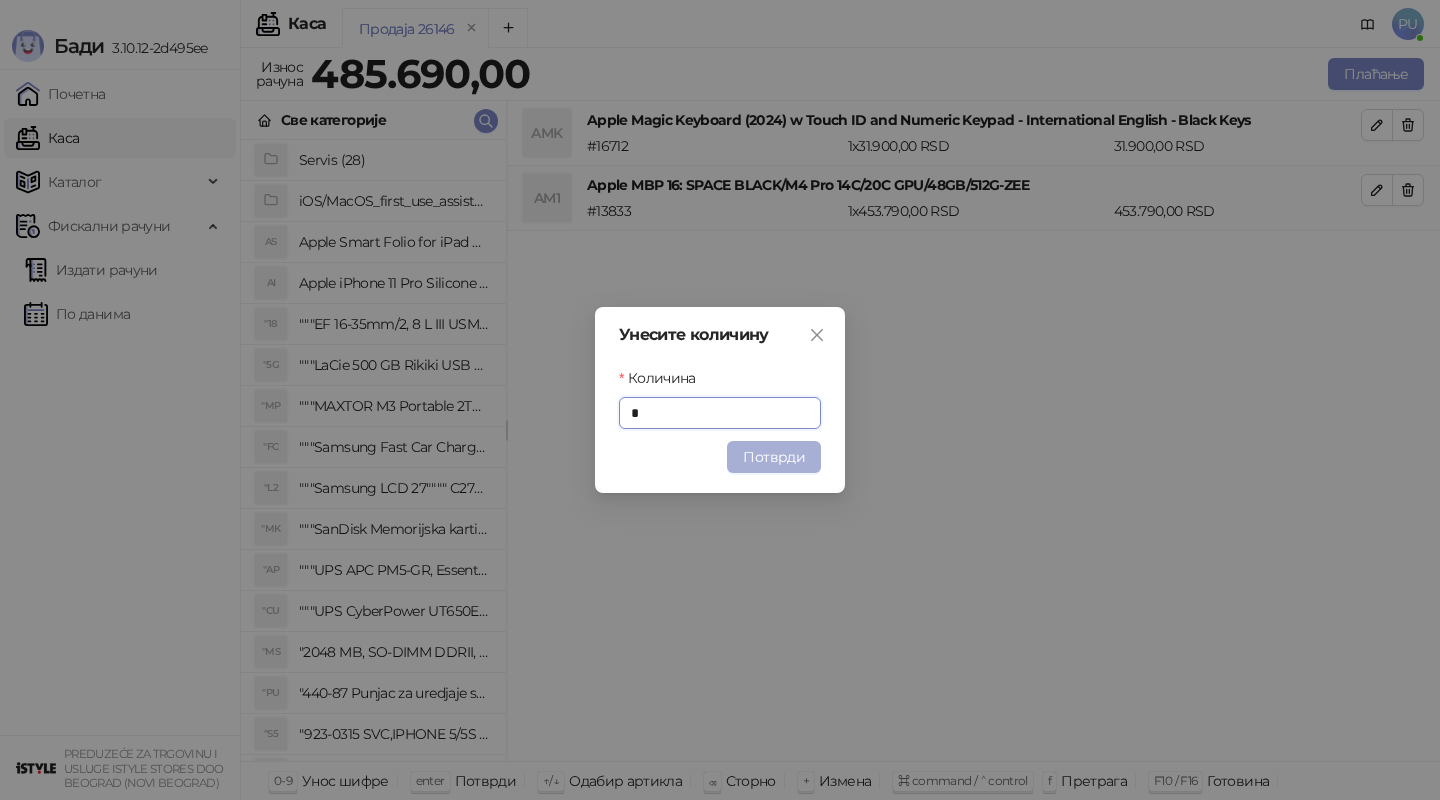 click on "Потврди" at bounding box center (774, 457) 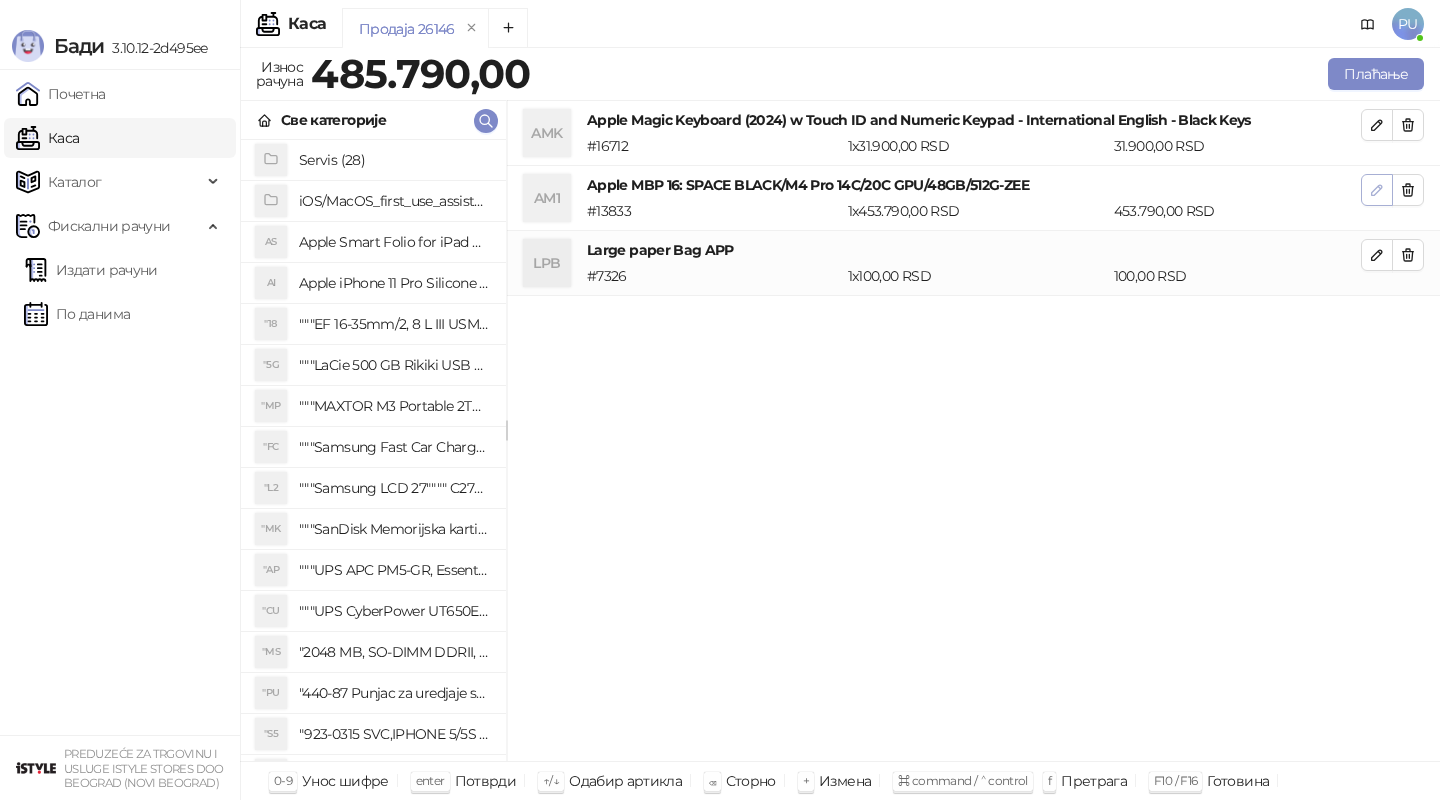 click 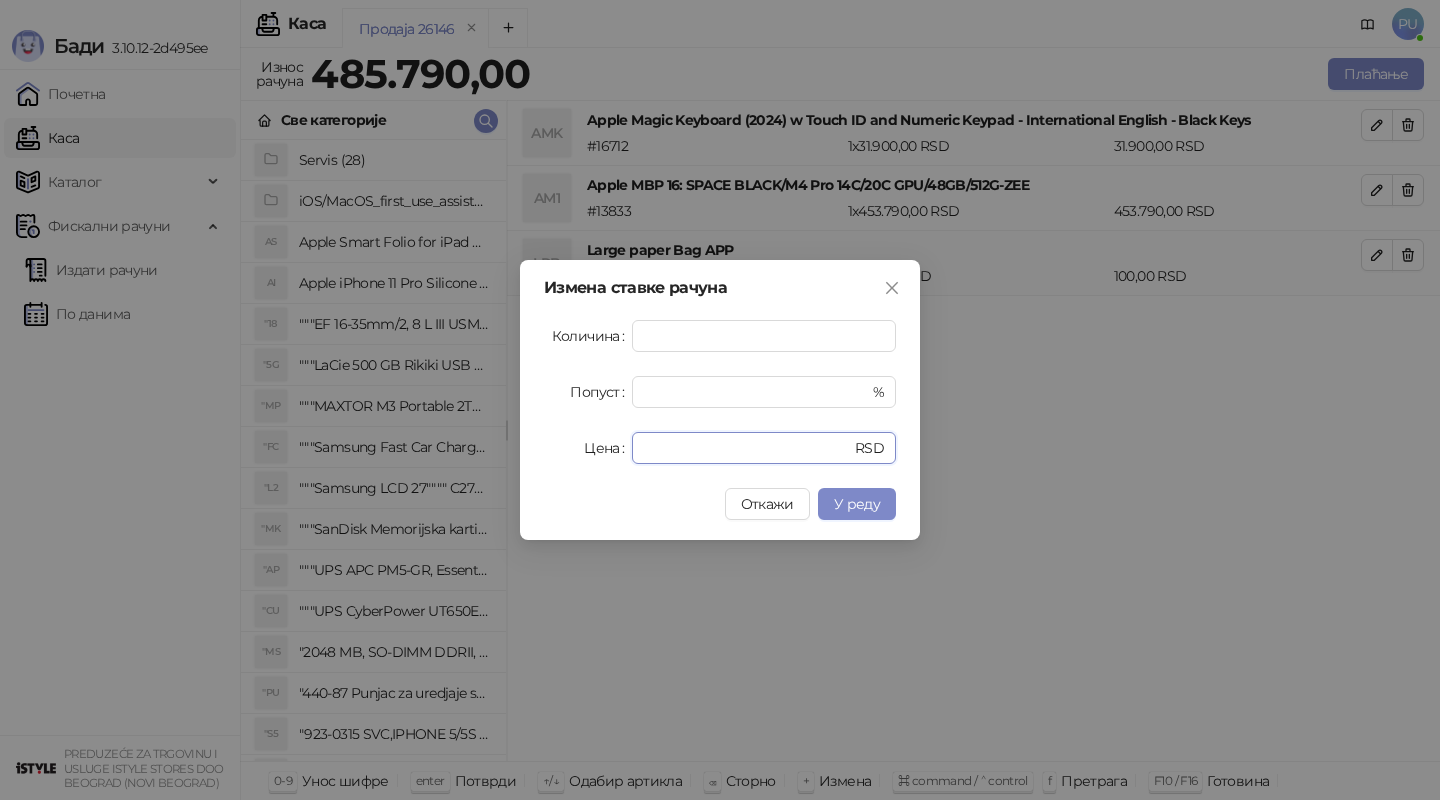 drag, startPoint x: 782, startPoint y: 447, endPoint x: 570, endPoint y: 447, distance: 212 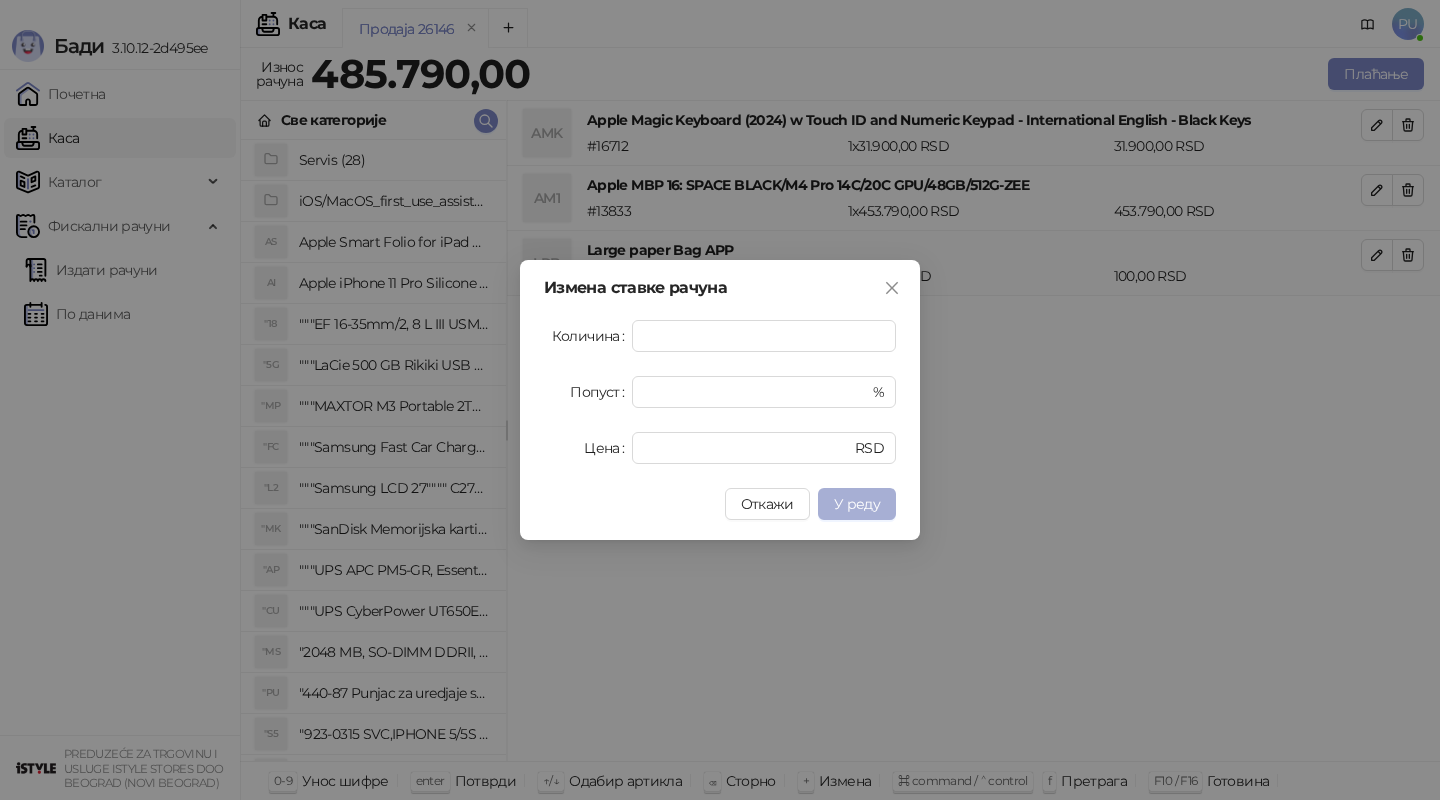 click on "У реду" at bounding box center [857, 504] 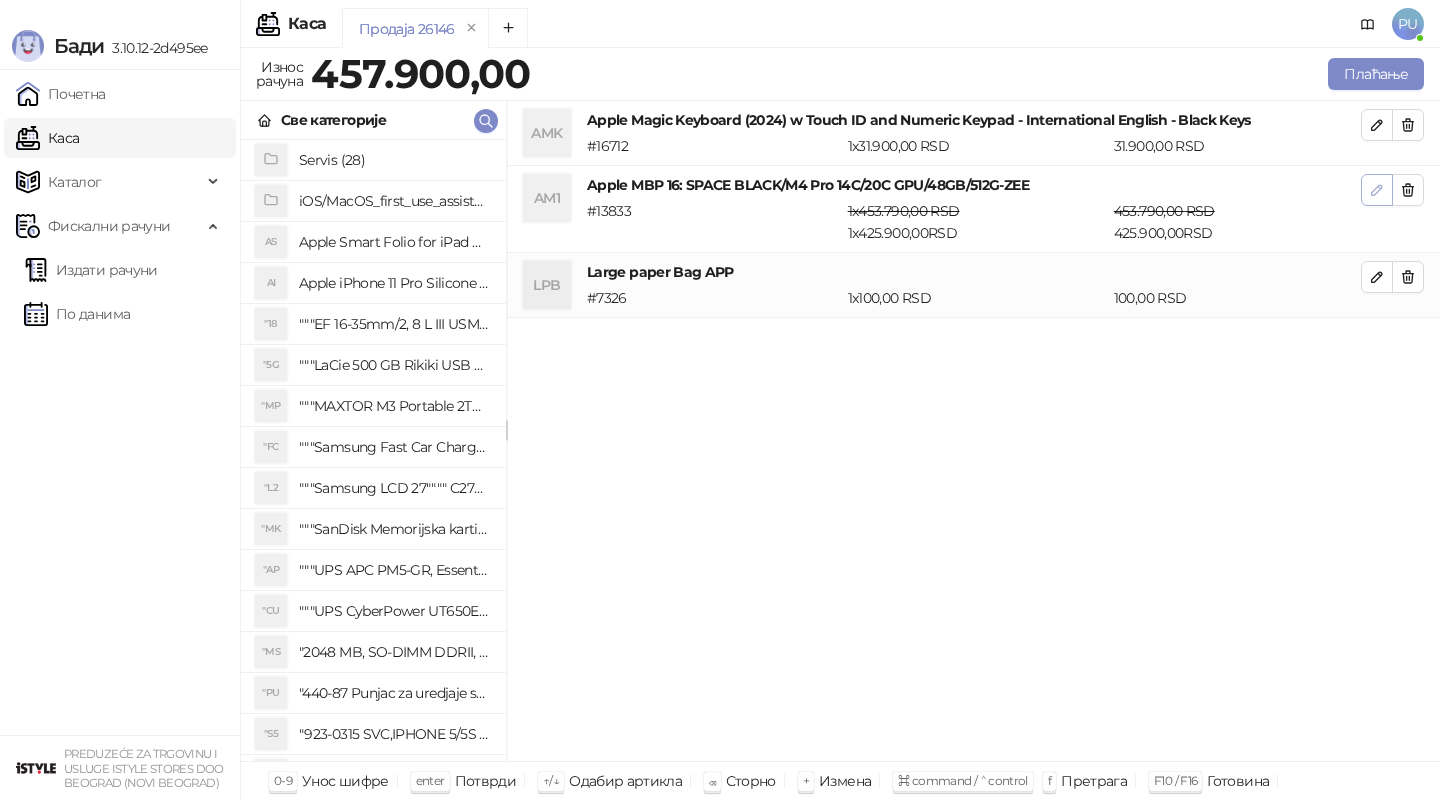 click 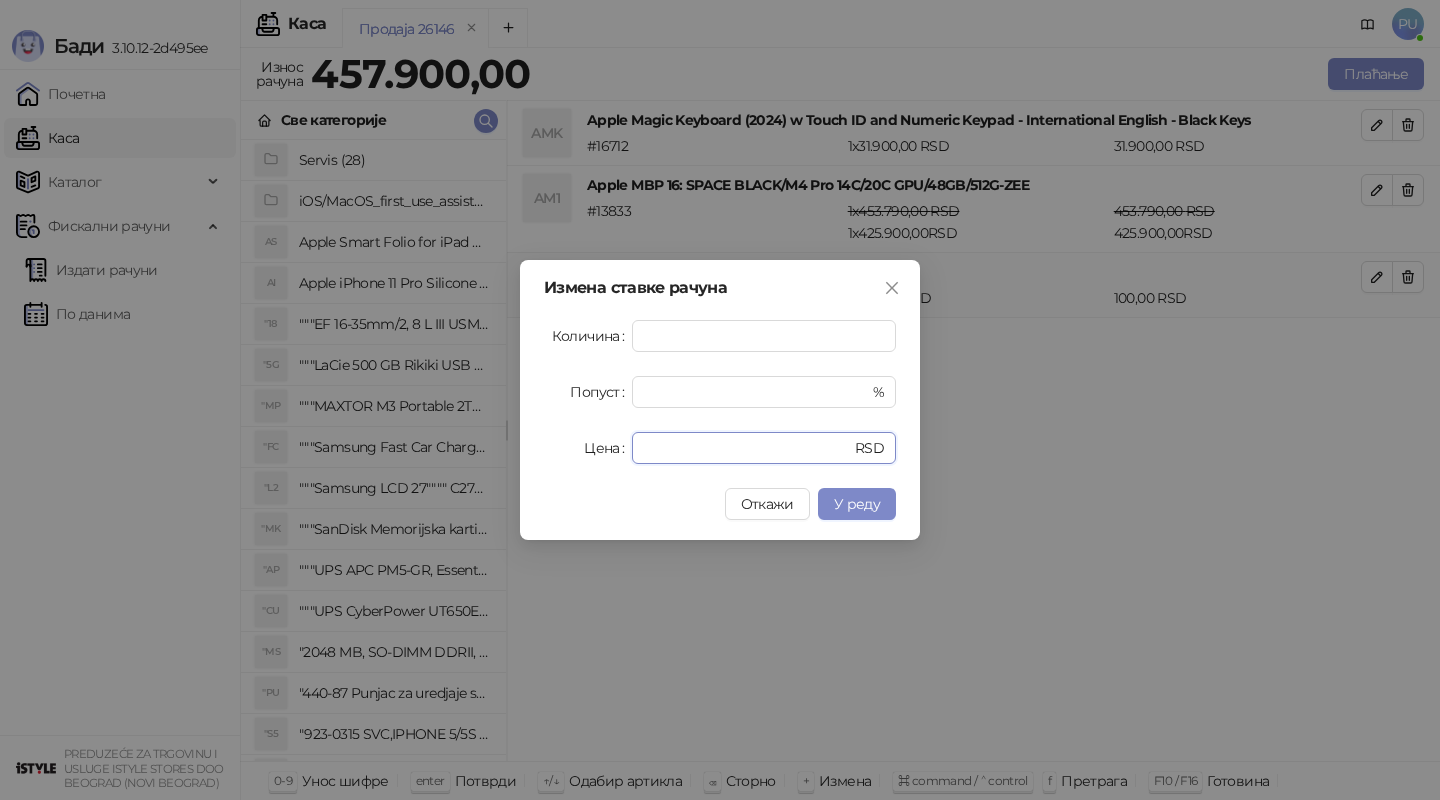 drag, startPoint x: 722, startPoint y: 456, endPoint x: 535, endPoint y: 456, distance: 187 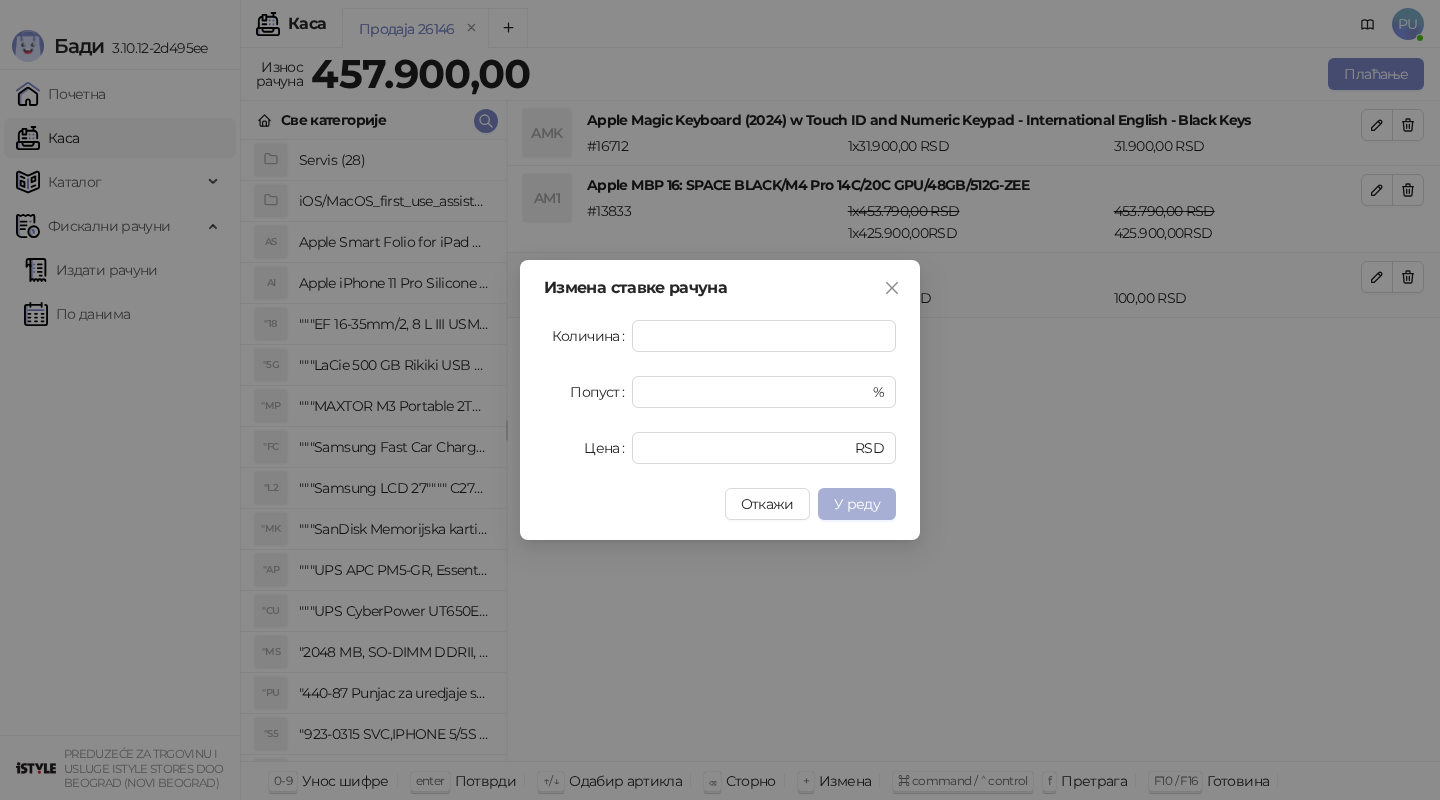 type on "******" 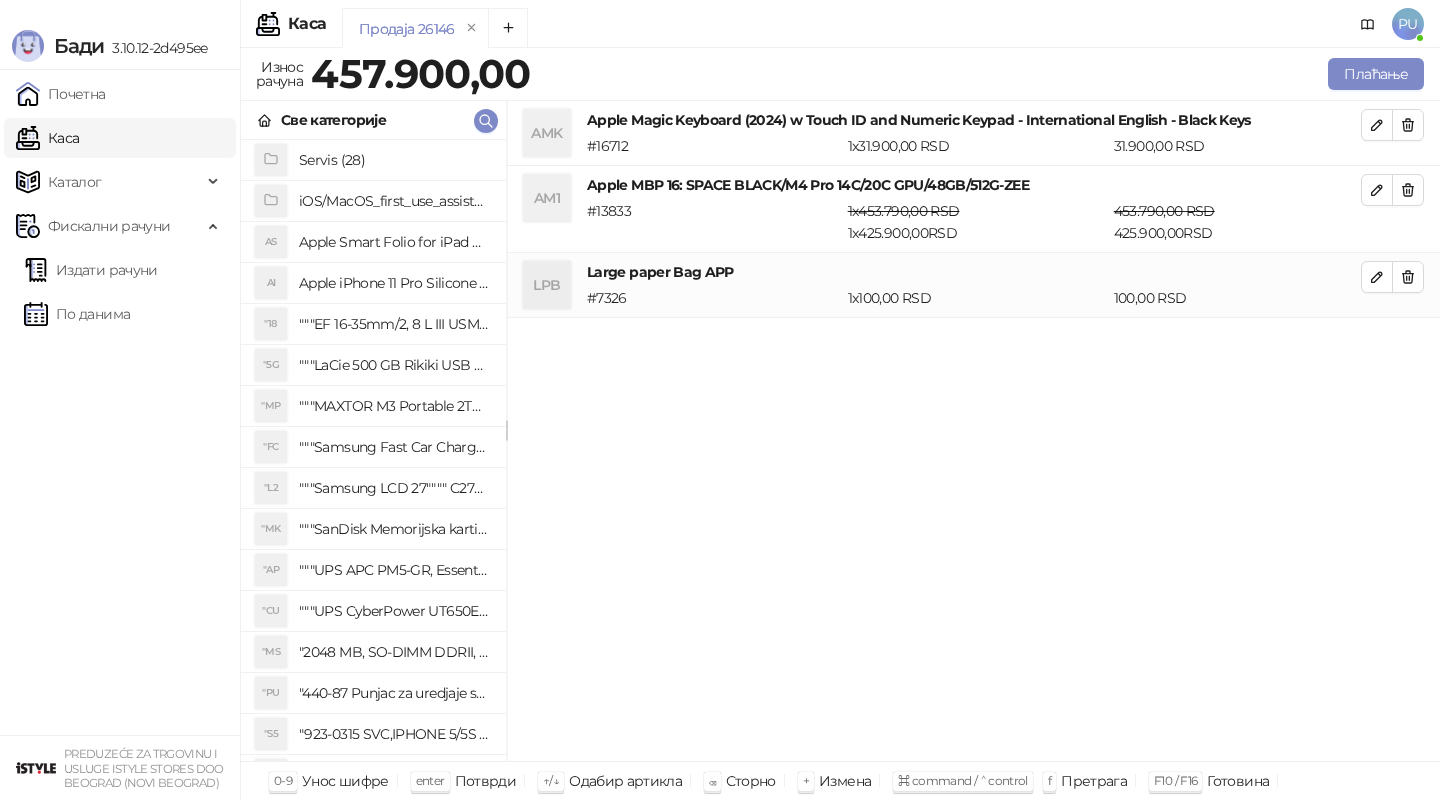 click on "AMK Apple Magic Keyboard (2024) w Touch ID and Numeric Keypad - International English - Black Keys    # 16712 1  x  [PRICE] RSD [PRICE] RSD AM1 Apple MBP 16: SPACE BLACK/M4 Pro 14C/20C GPU/48GB/512G-ZEE    # 13833 1  x  [PRICE]   RSD 1  x  [PRICE]  RSD  [PRICE]  RSD  LPB Large paper Bag APP    # 7326 1  x  [PRICE] RSD [PRICE] RSD" at bounding box center [973, 431] 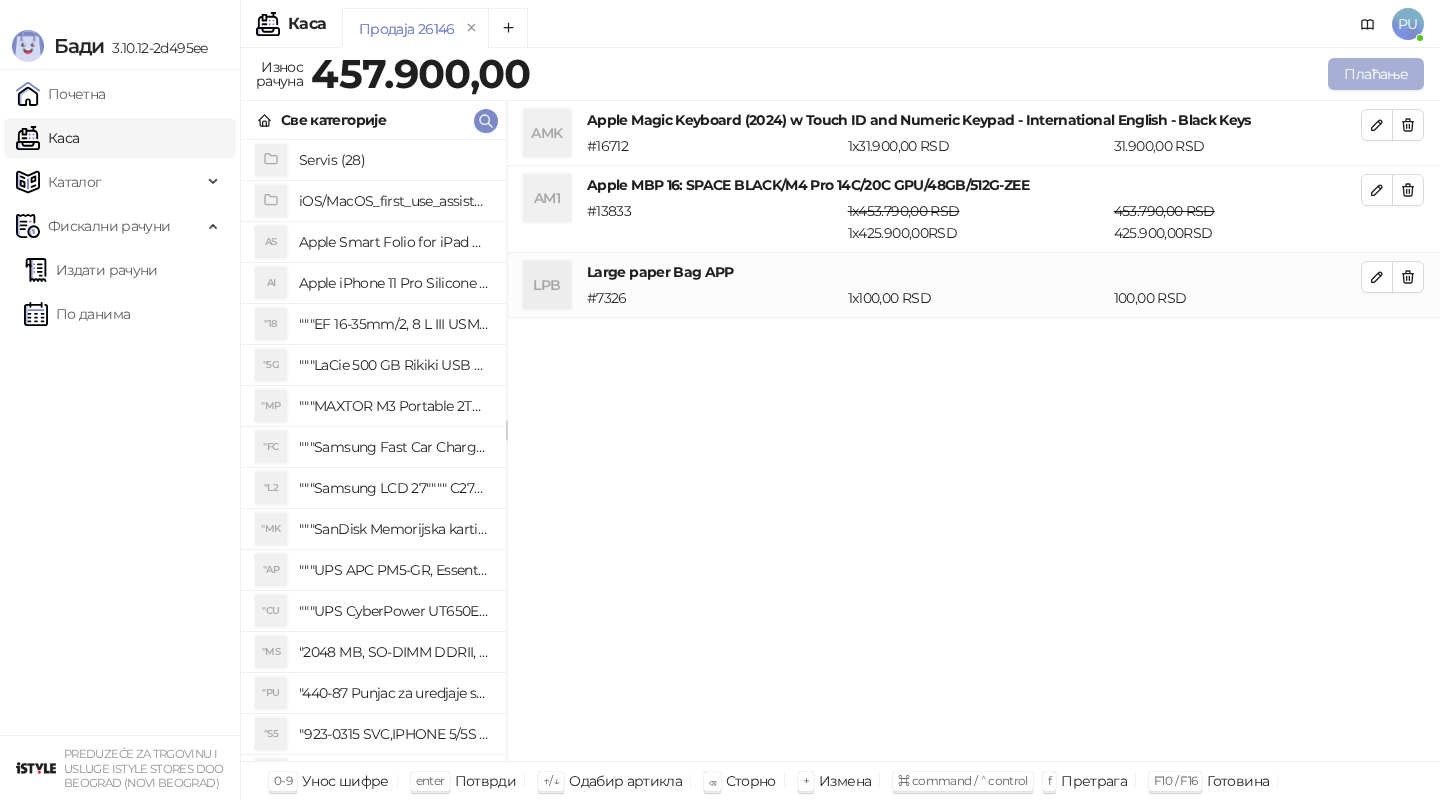 click on "Плаћање" at bounding box center [1376, 74] 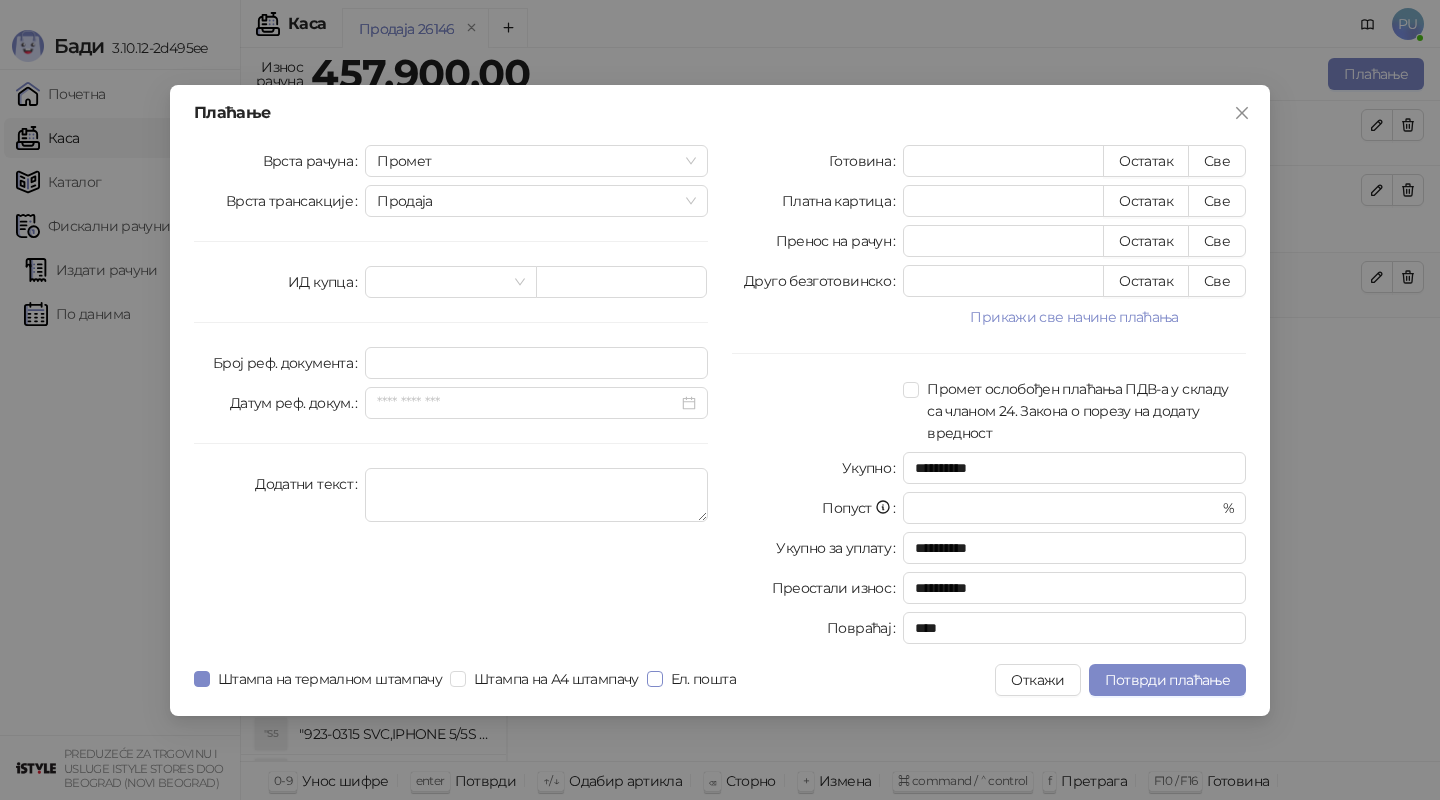 click on "Ел. пошта" at bounding box center (703, 679) 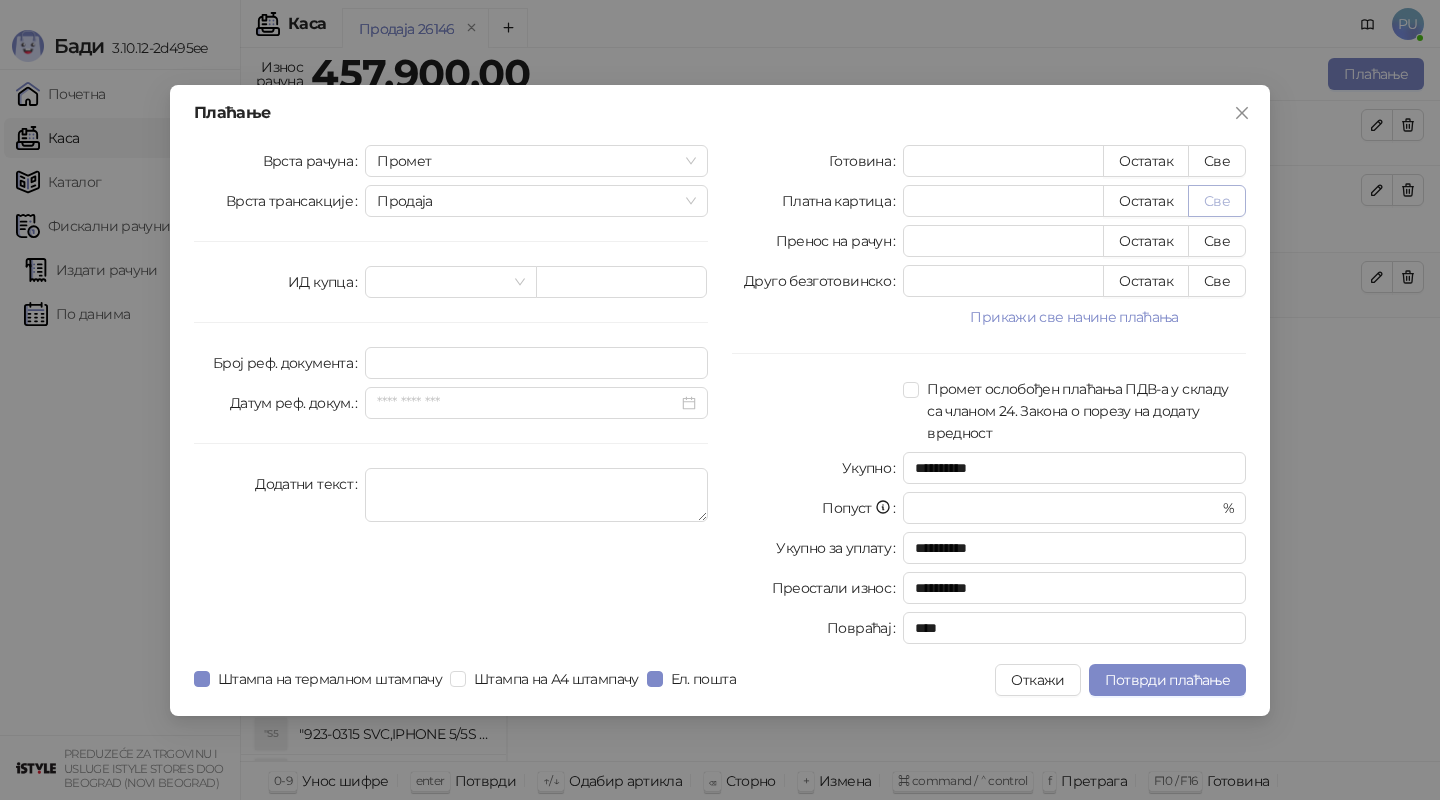 click on "Све" at bounding box center (1217, 201) 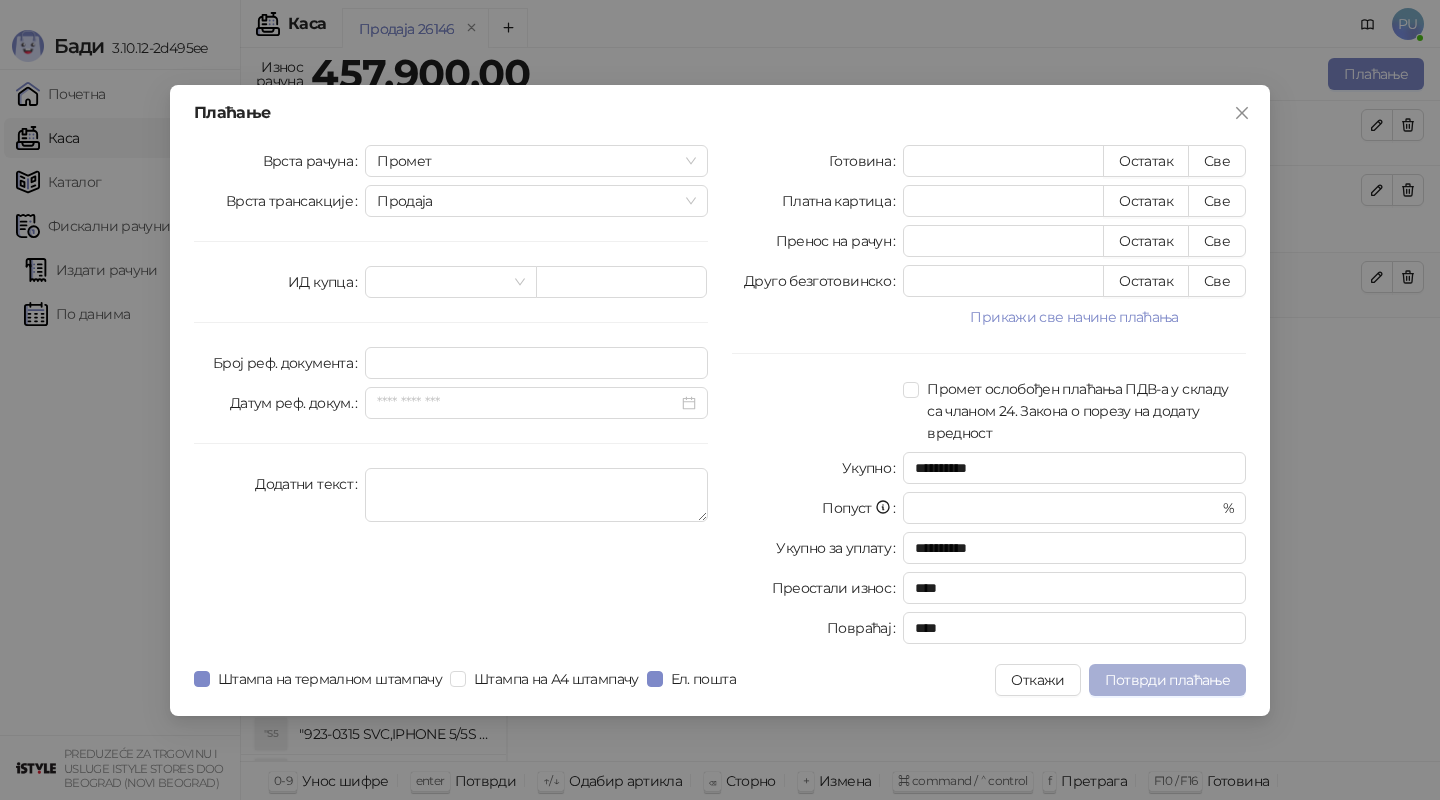 click on "Потврди плаћање" at bounding box center [1167, 680] 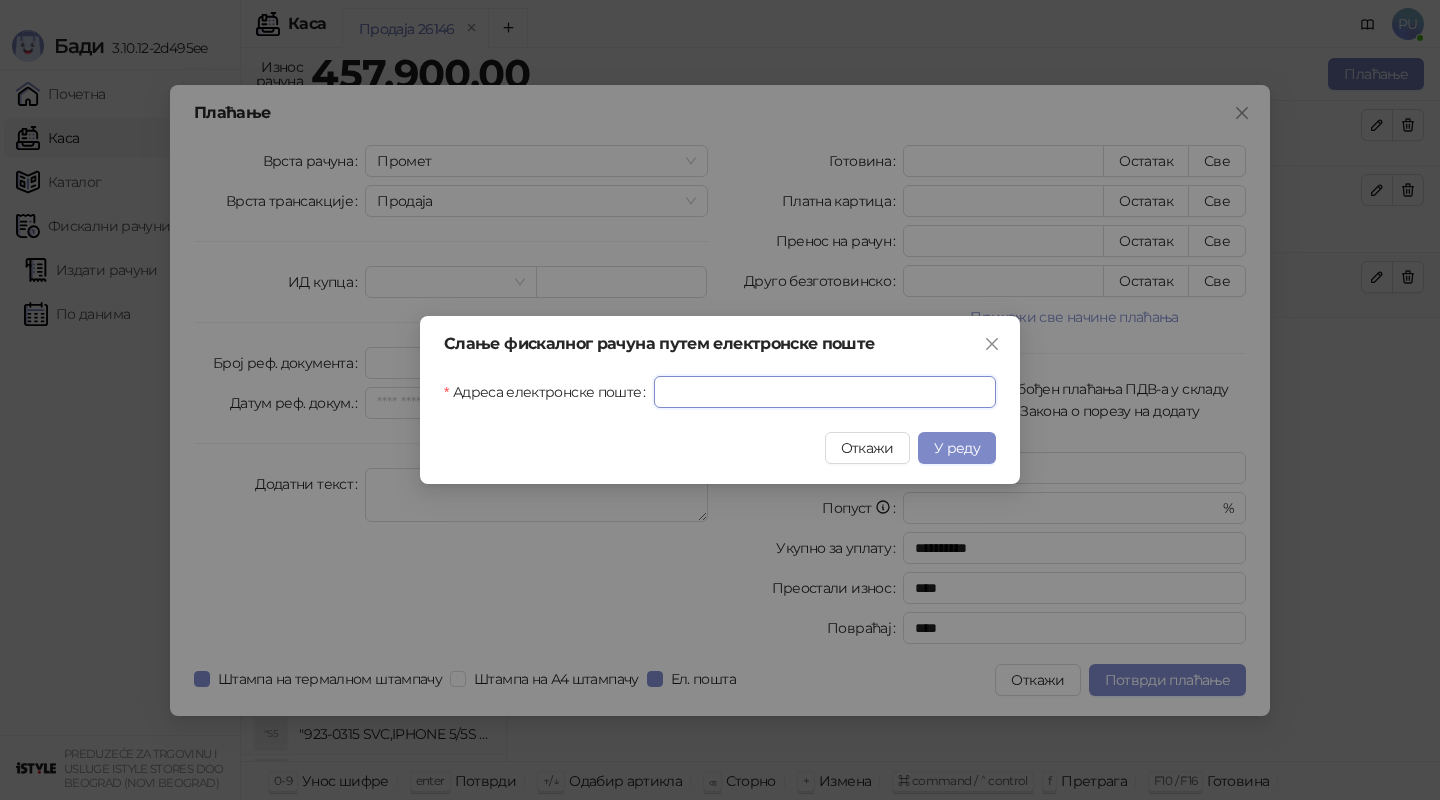 click on "Адреса електронске поште" at bounding box center (825, 392) 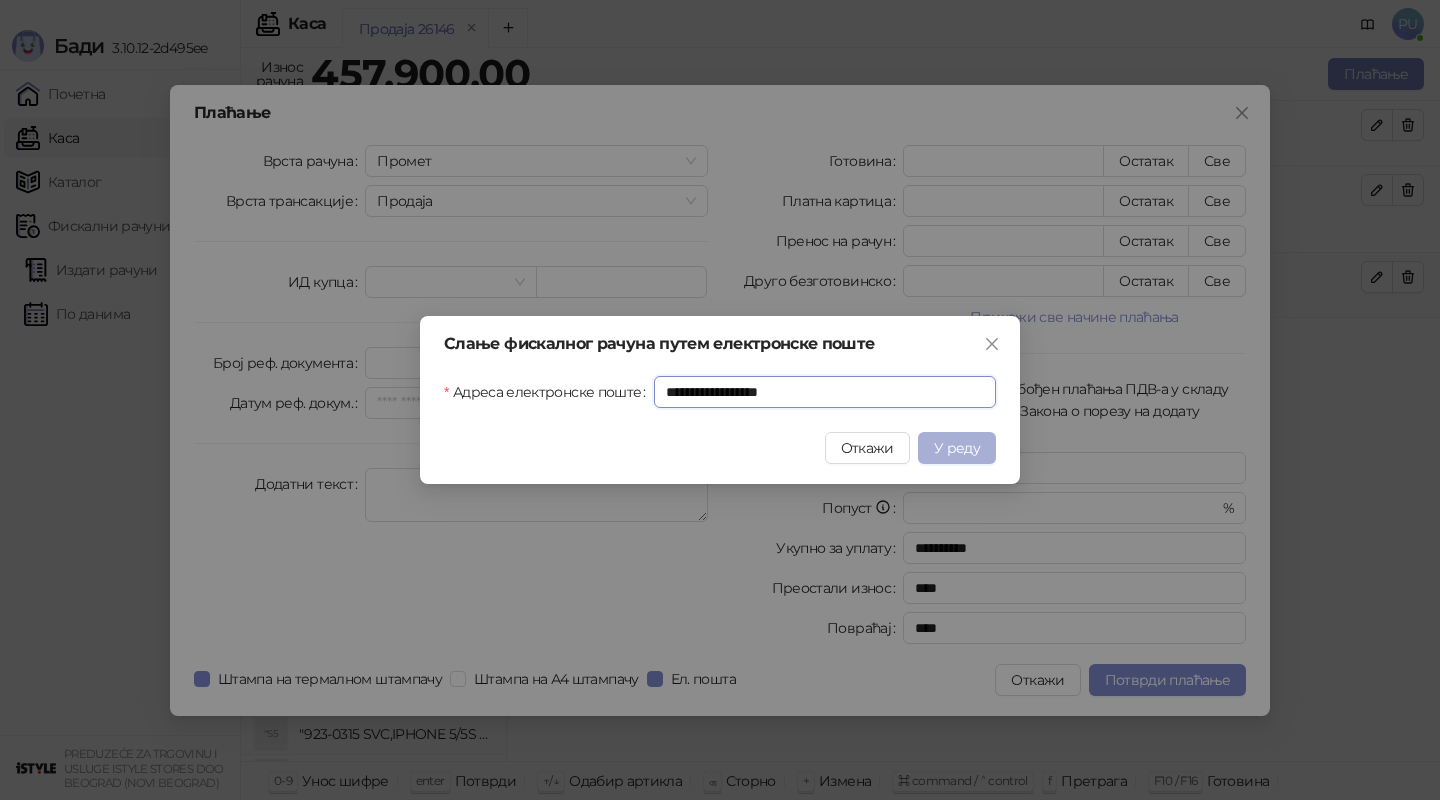 type on "**********" 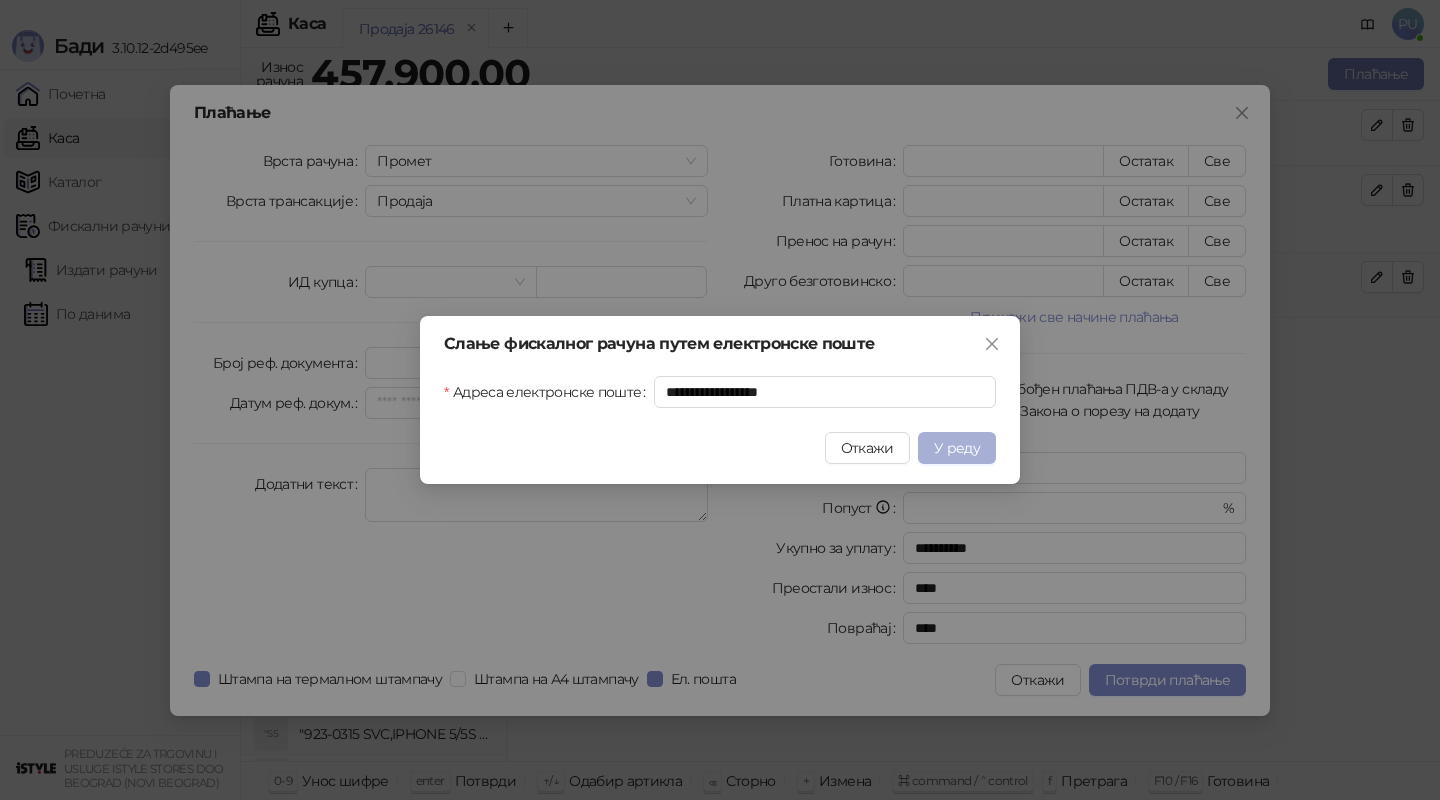 click on "У реду" at bounding box center (957, 448) 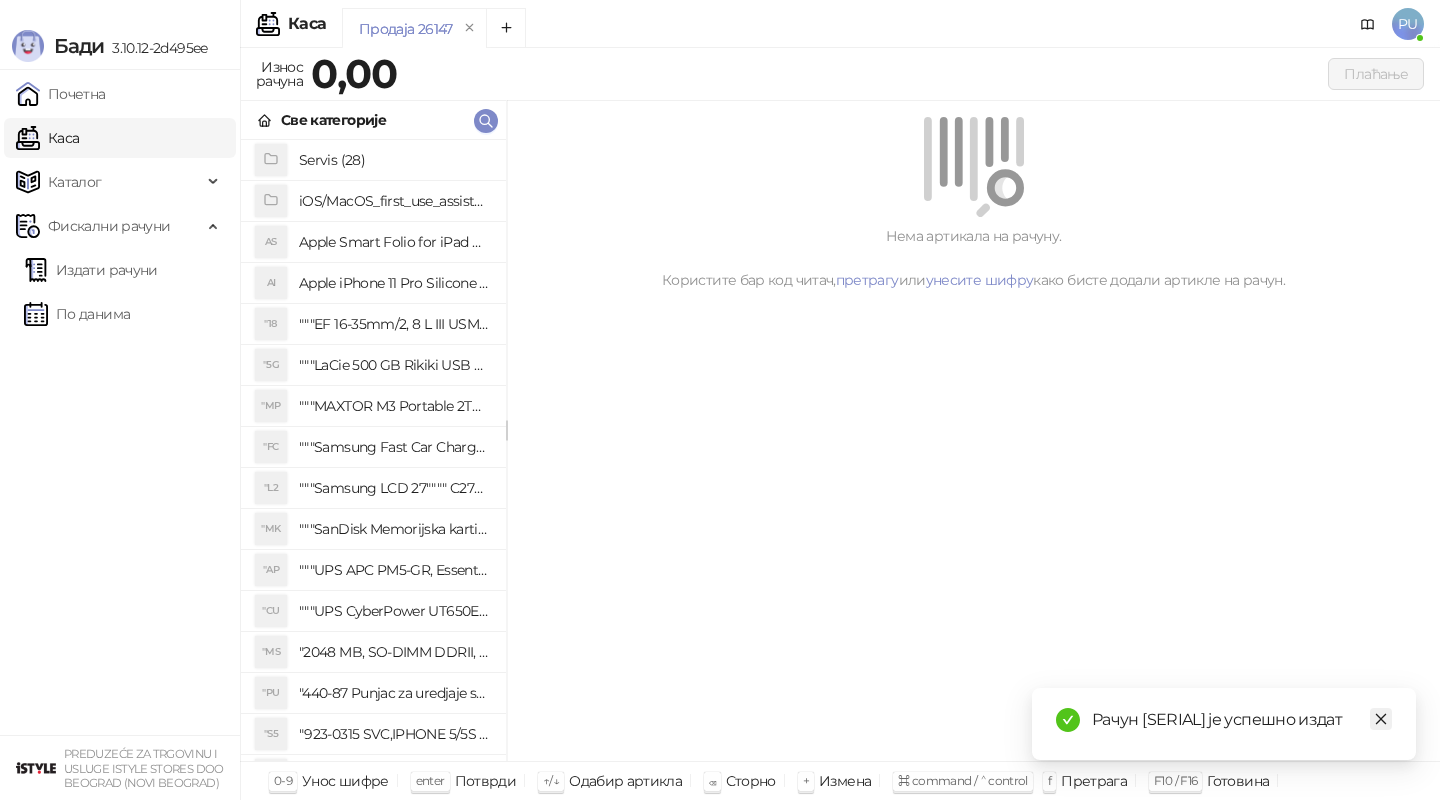 click 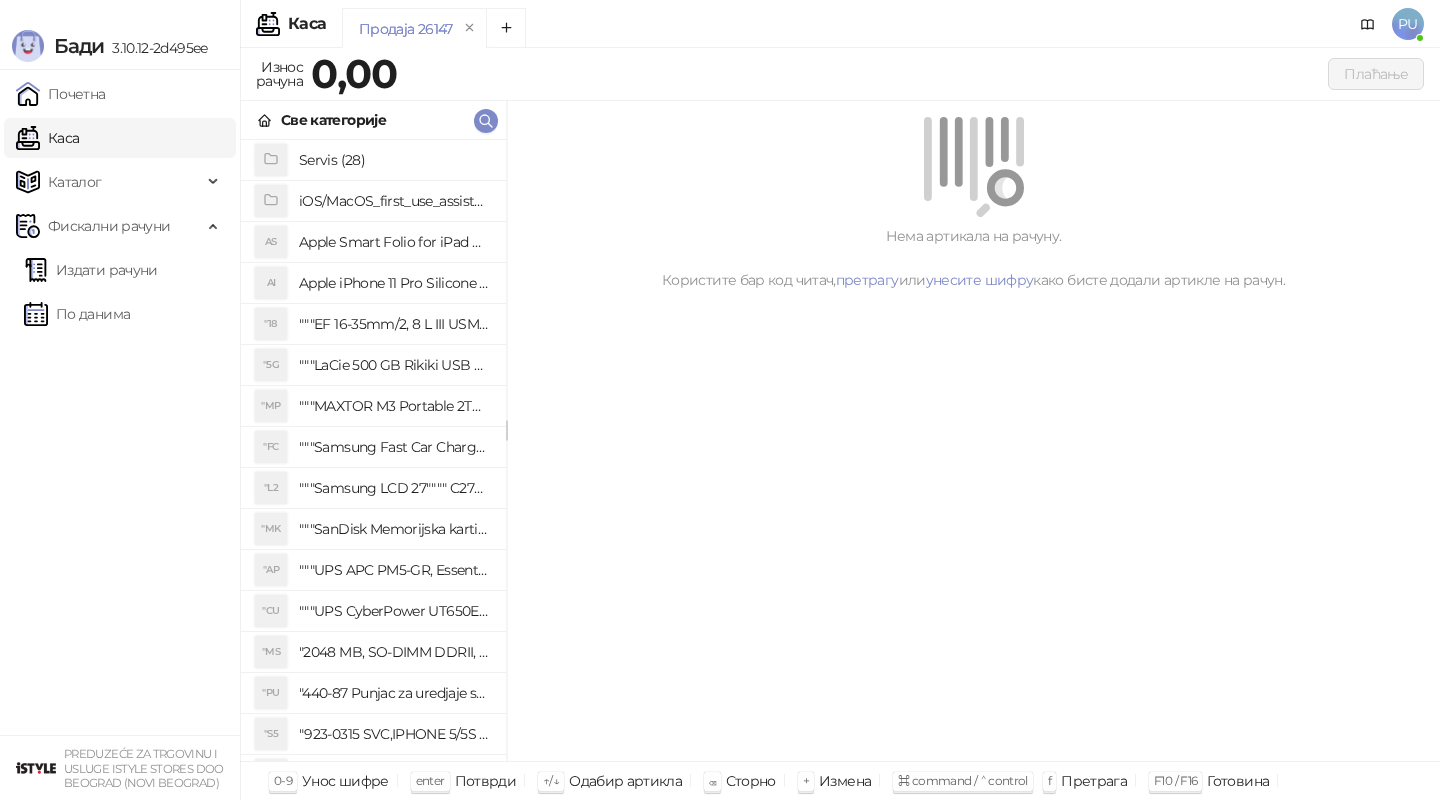 click on "Продаја 26147" at bounding box center (823, 31) 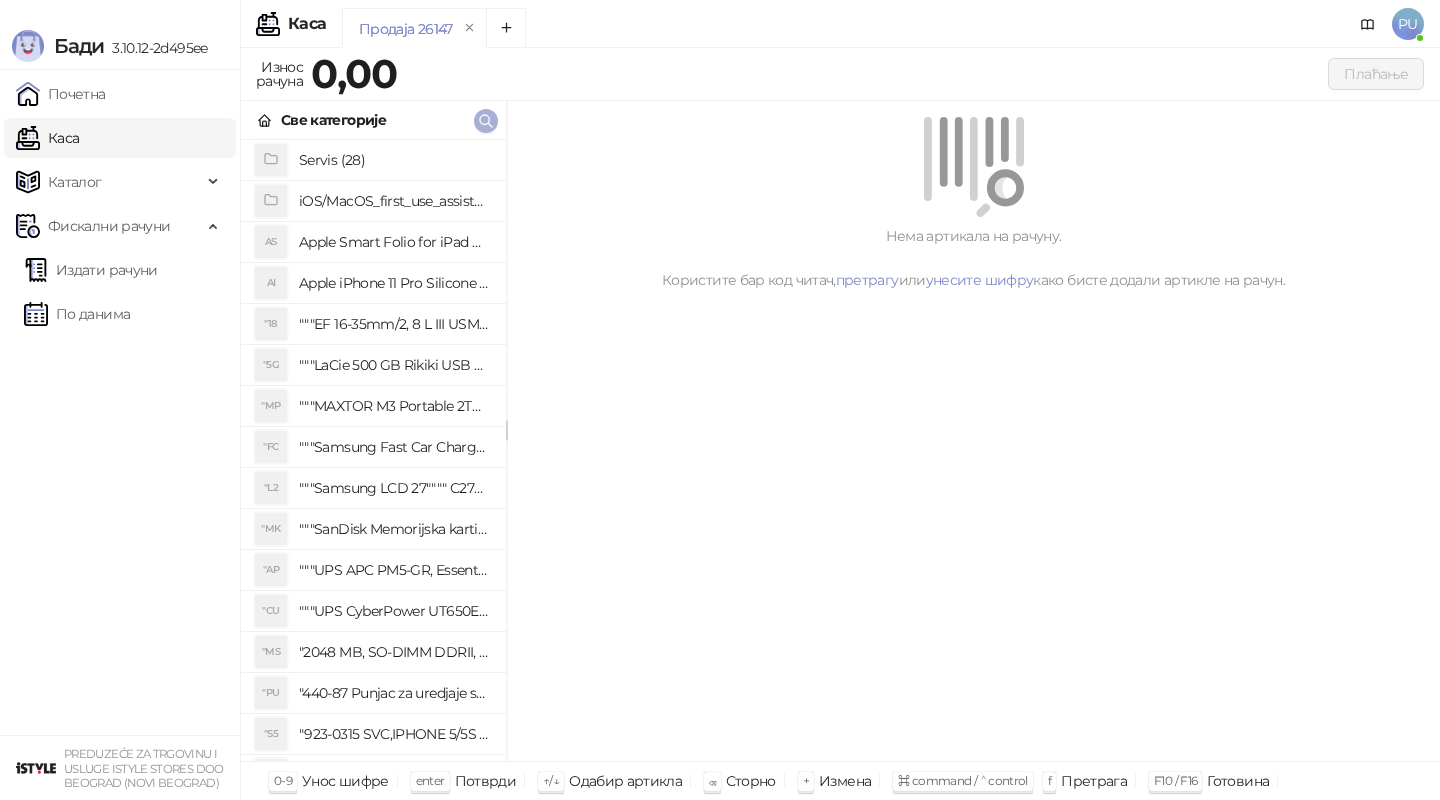 click 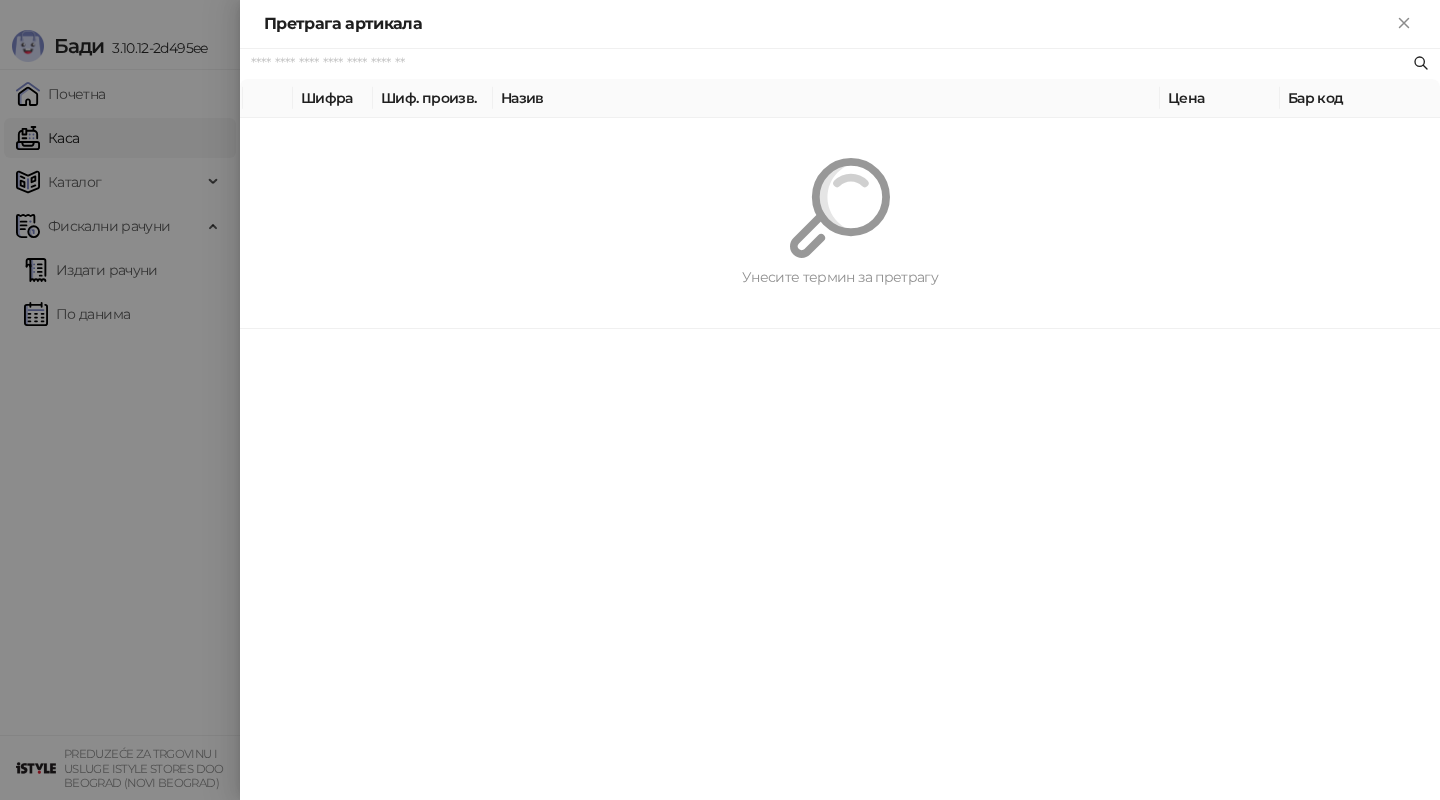 paste on "**********" 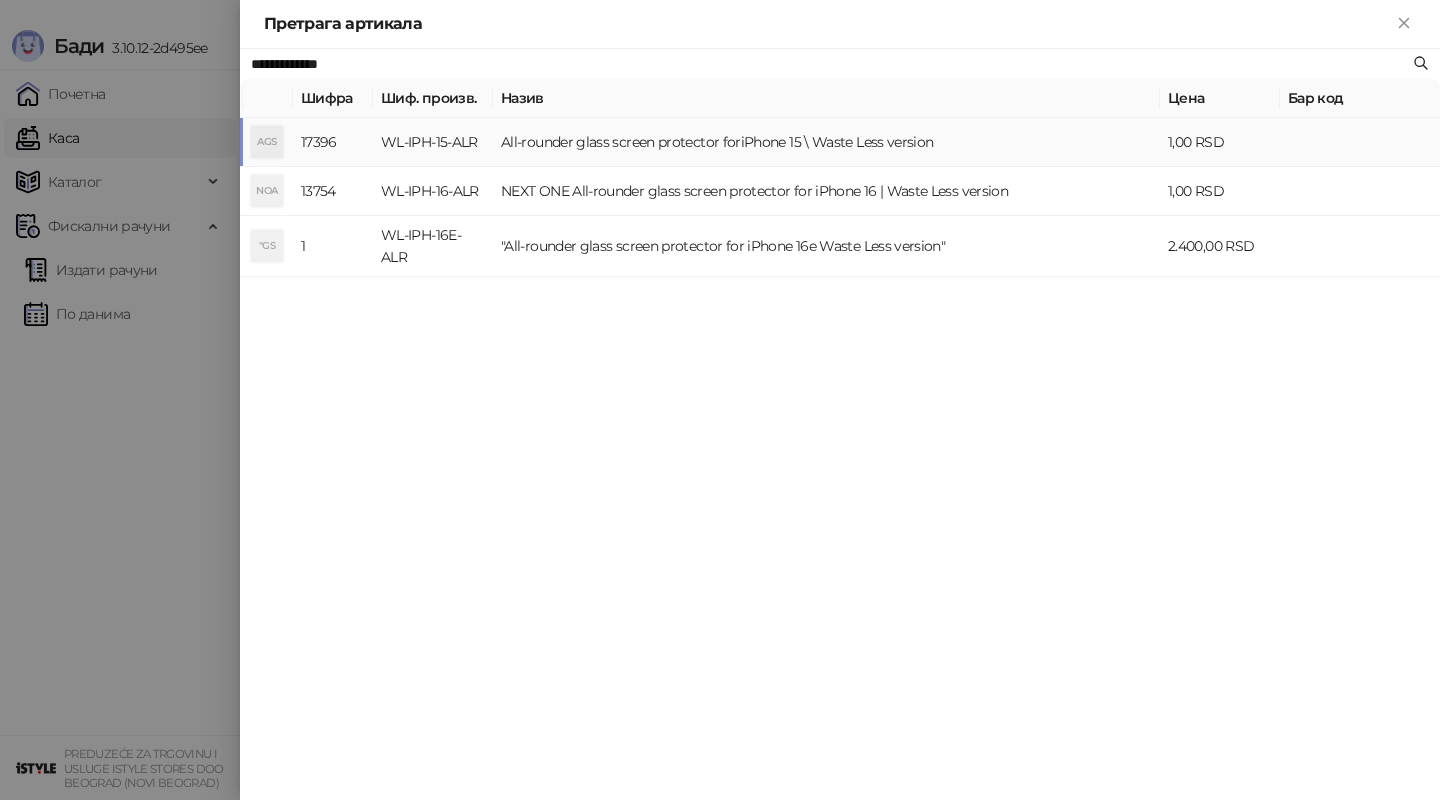 click on "All-rounder glass screen protector foriPhone 15 \ Waste Less version" at bounding box center [826, 142] 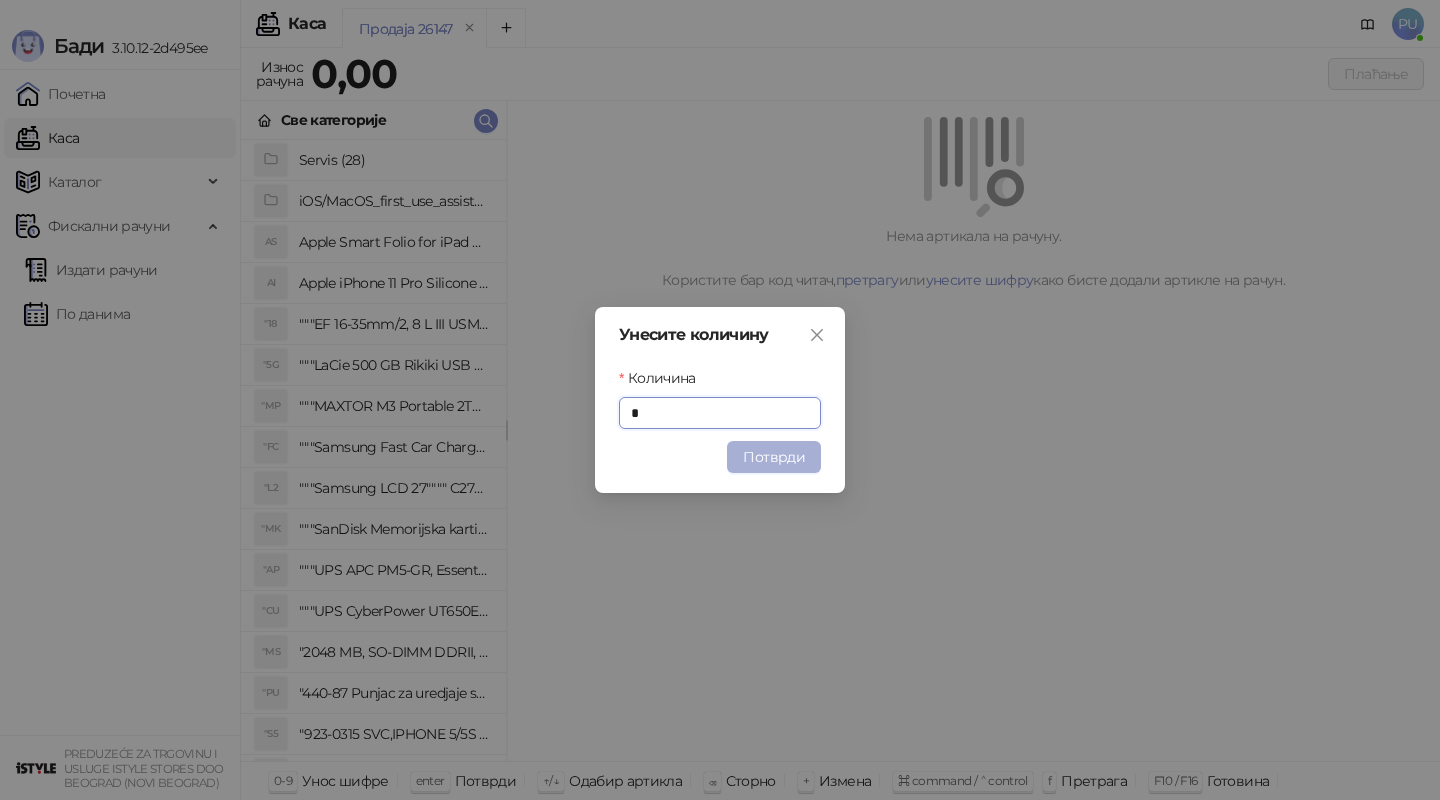 click on "Потврди" at bounding box center [774, 457] 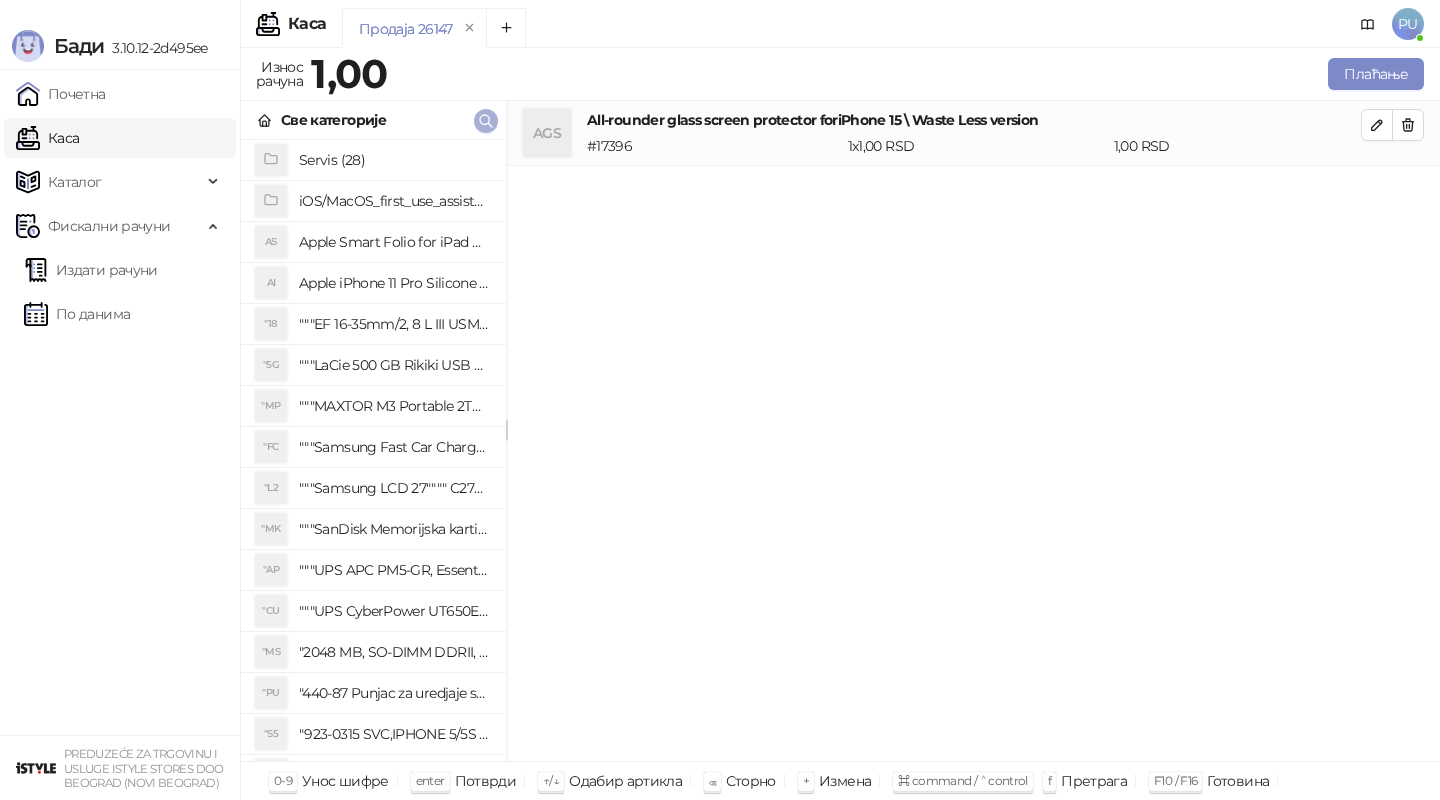 click 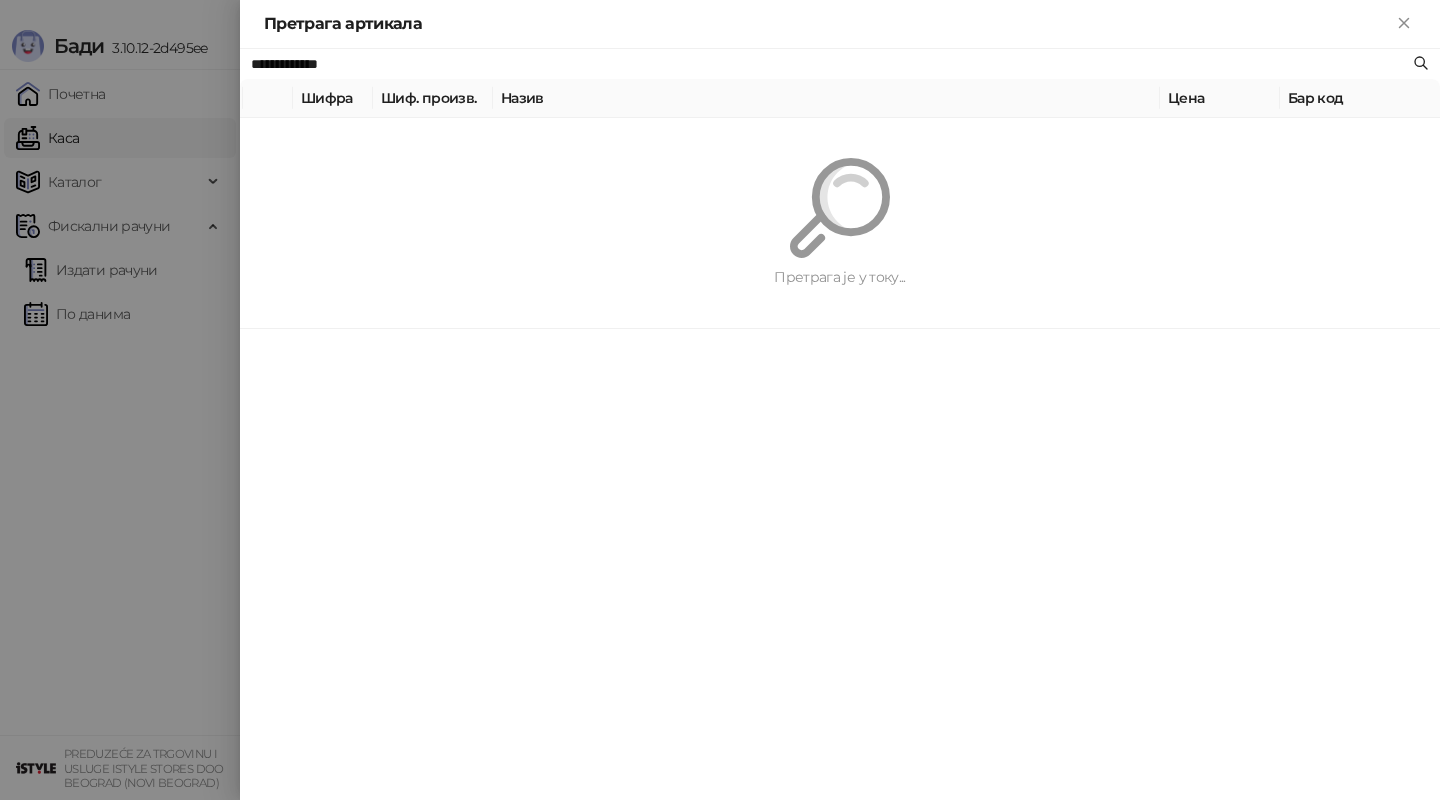 paste on "**********" 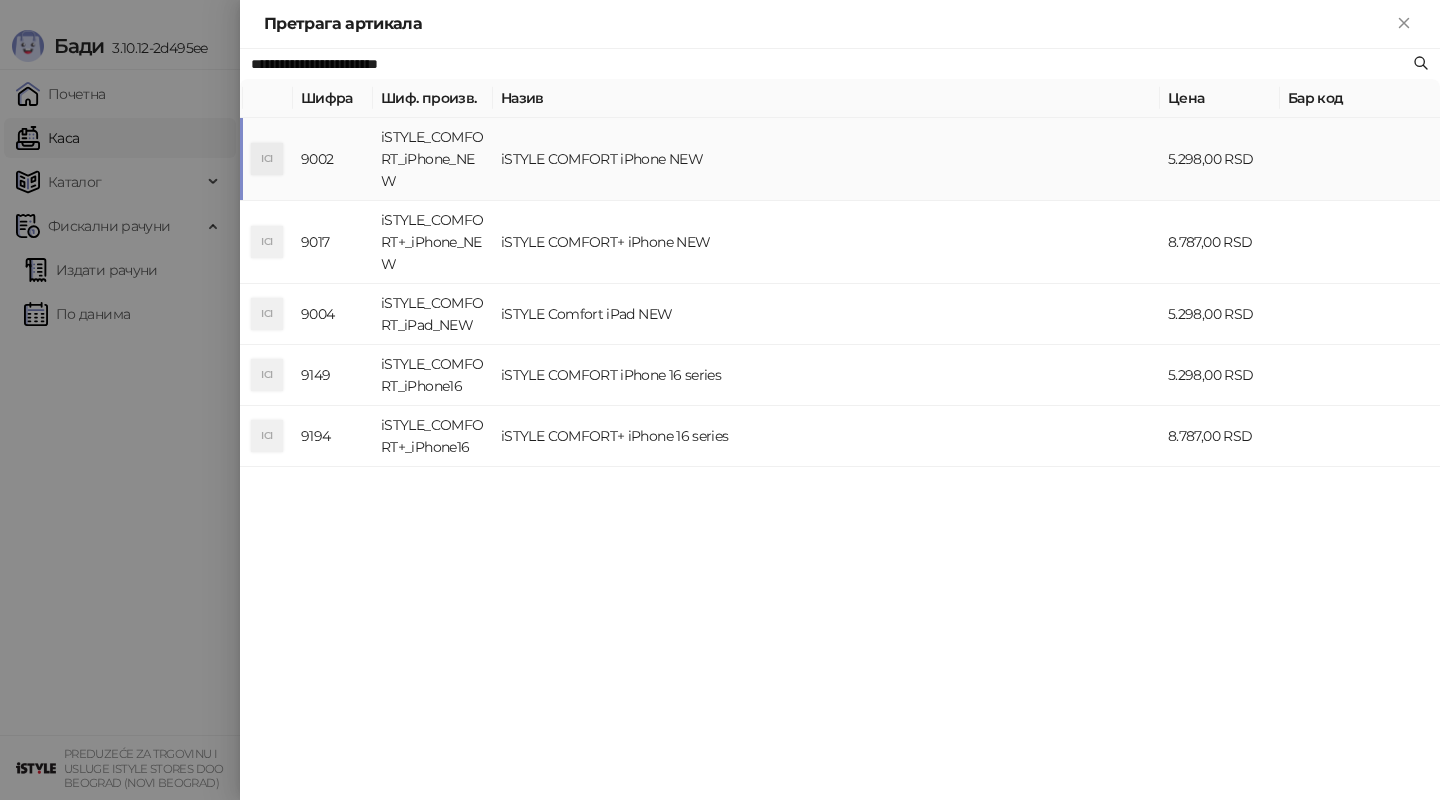 click on "iSTYLE COMFORT iPhone NEW" at bounding box center (826, 159) 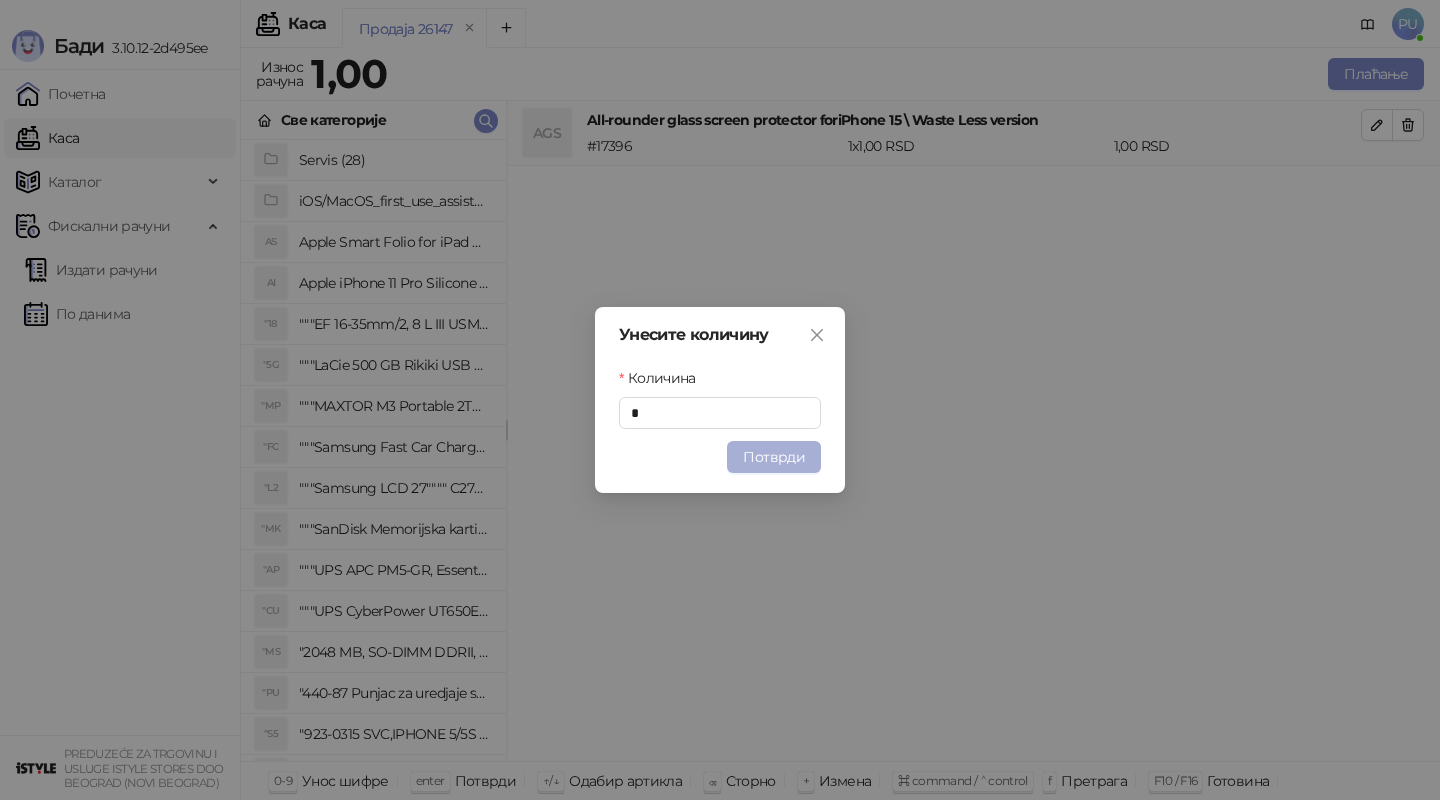 click on "Потврди" at bounding box center (774, 457) 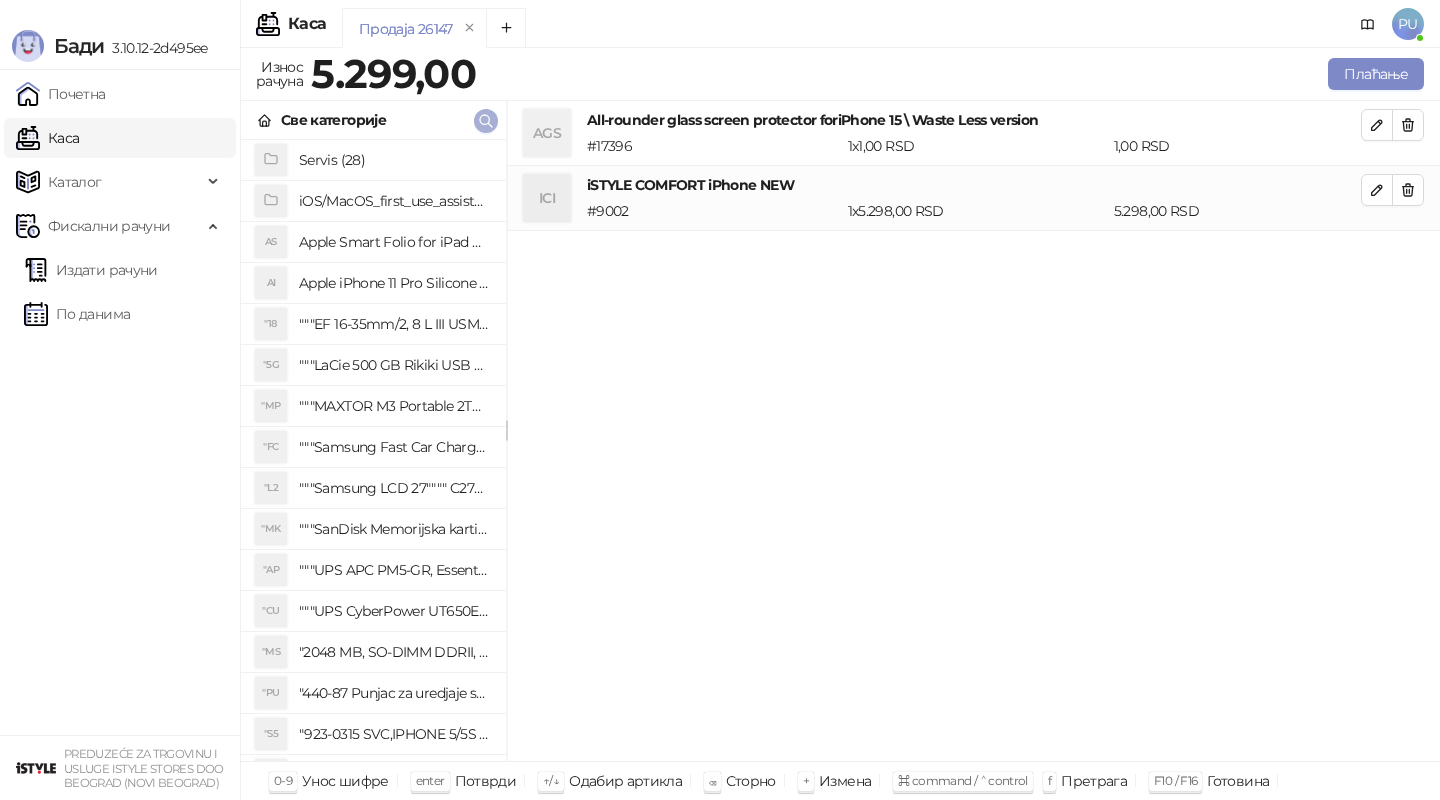 click 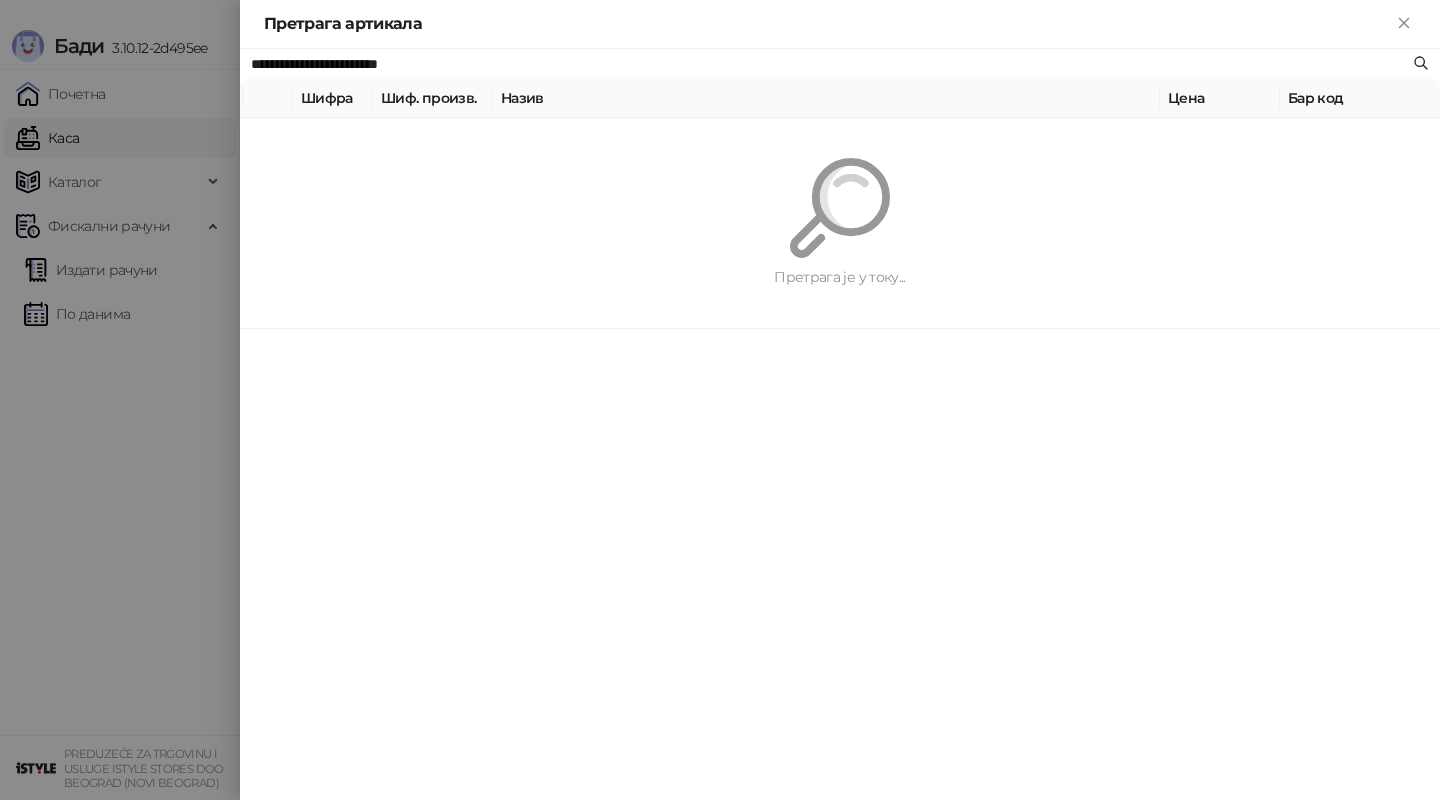 paste 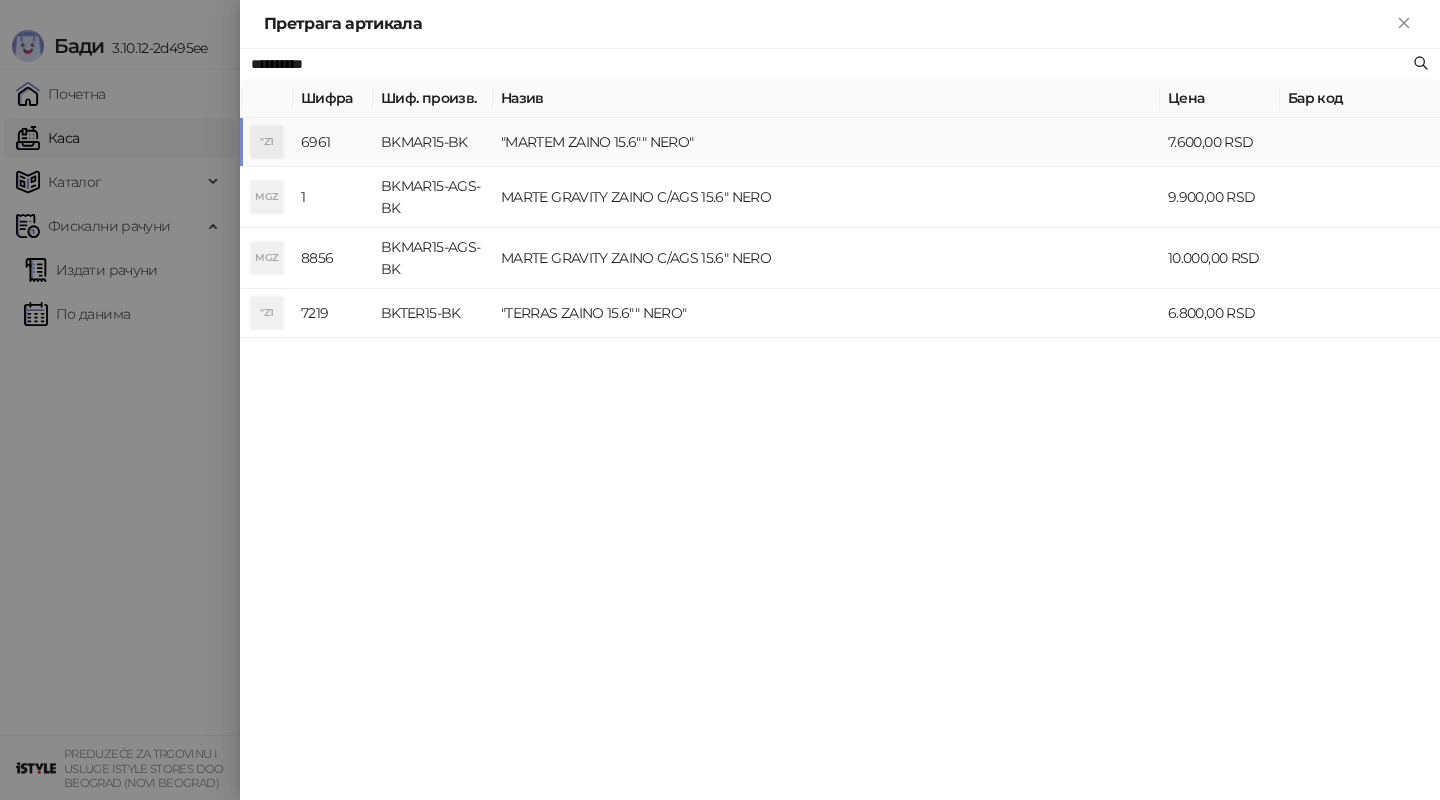 type on "**********" 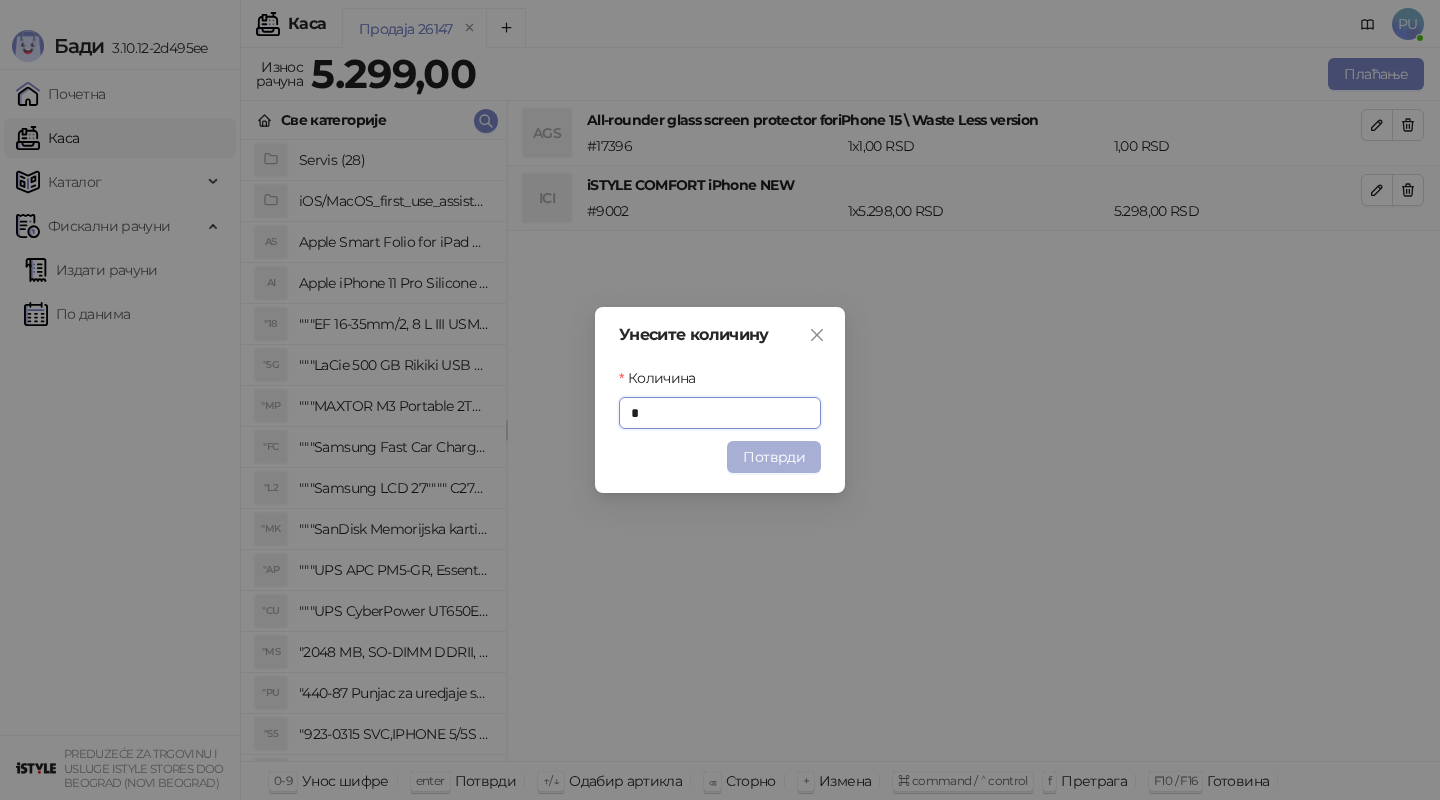 click on "Потврди" at bounding box center (774, 457) 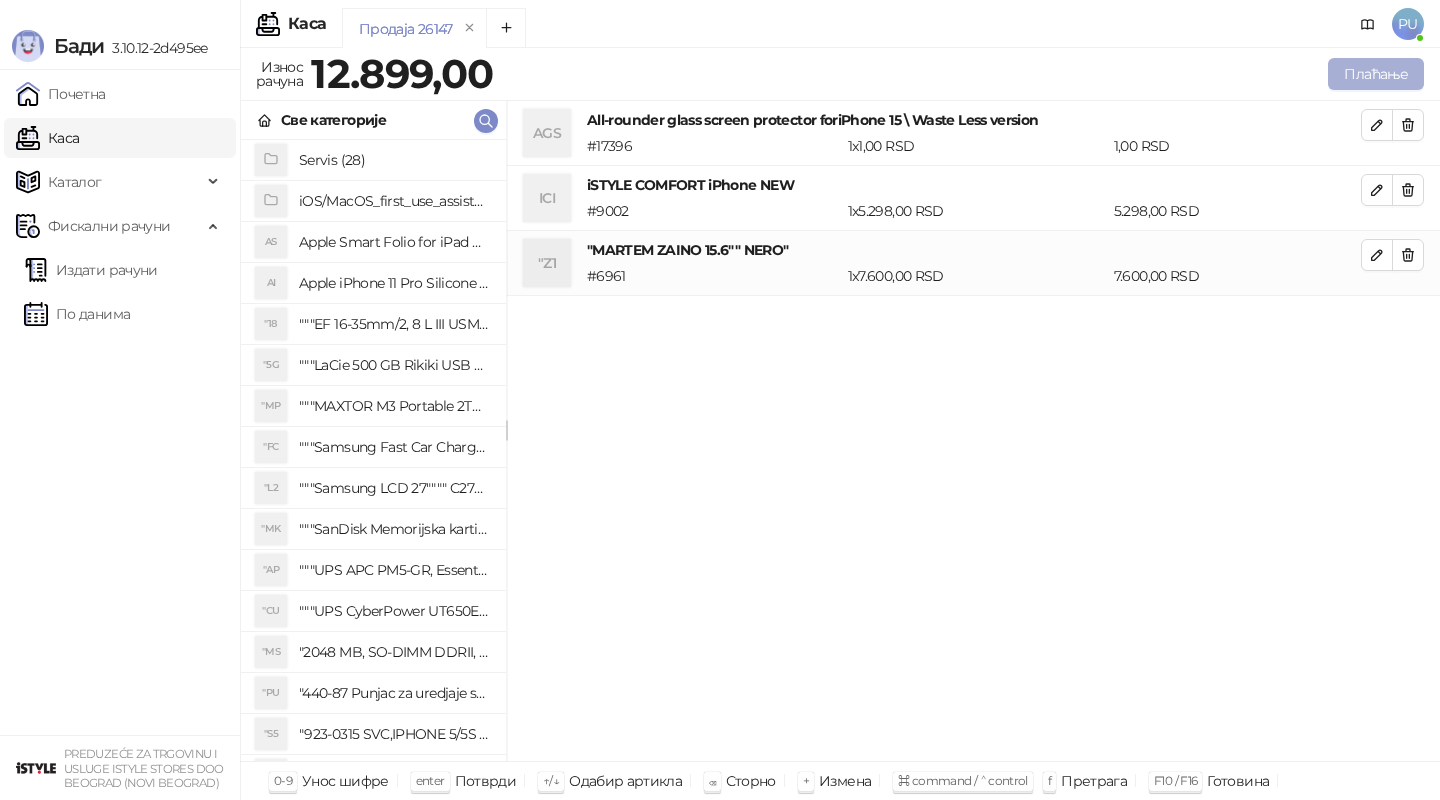 click on "Плаћање" at bounding box center [1376, 74] 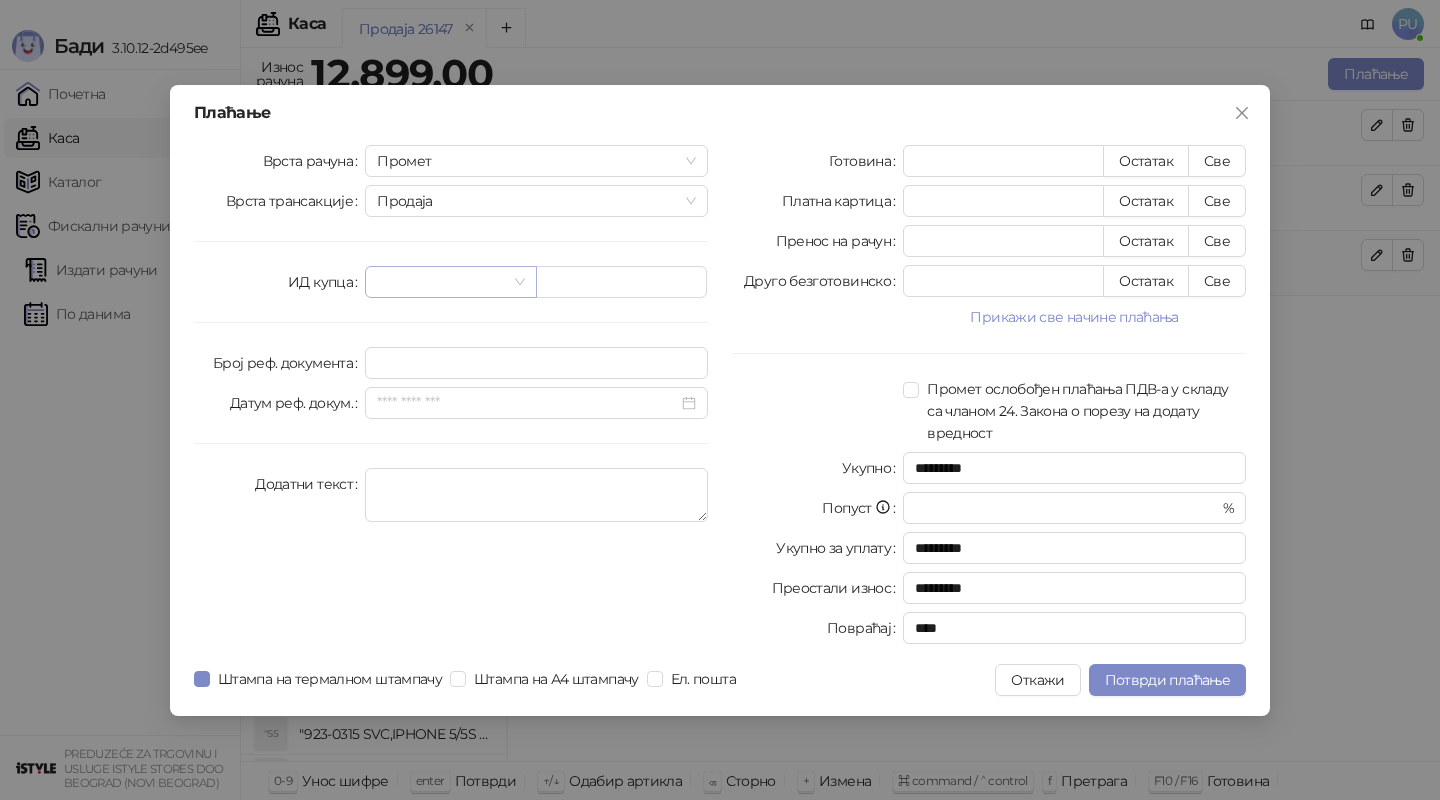 click at bounding box center [441, 282] 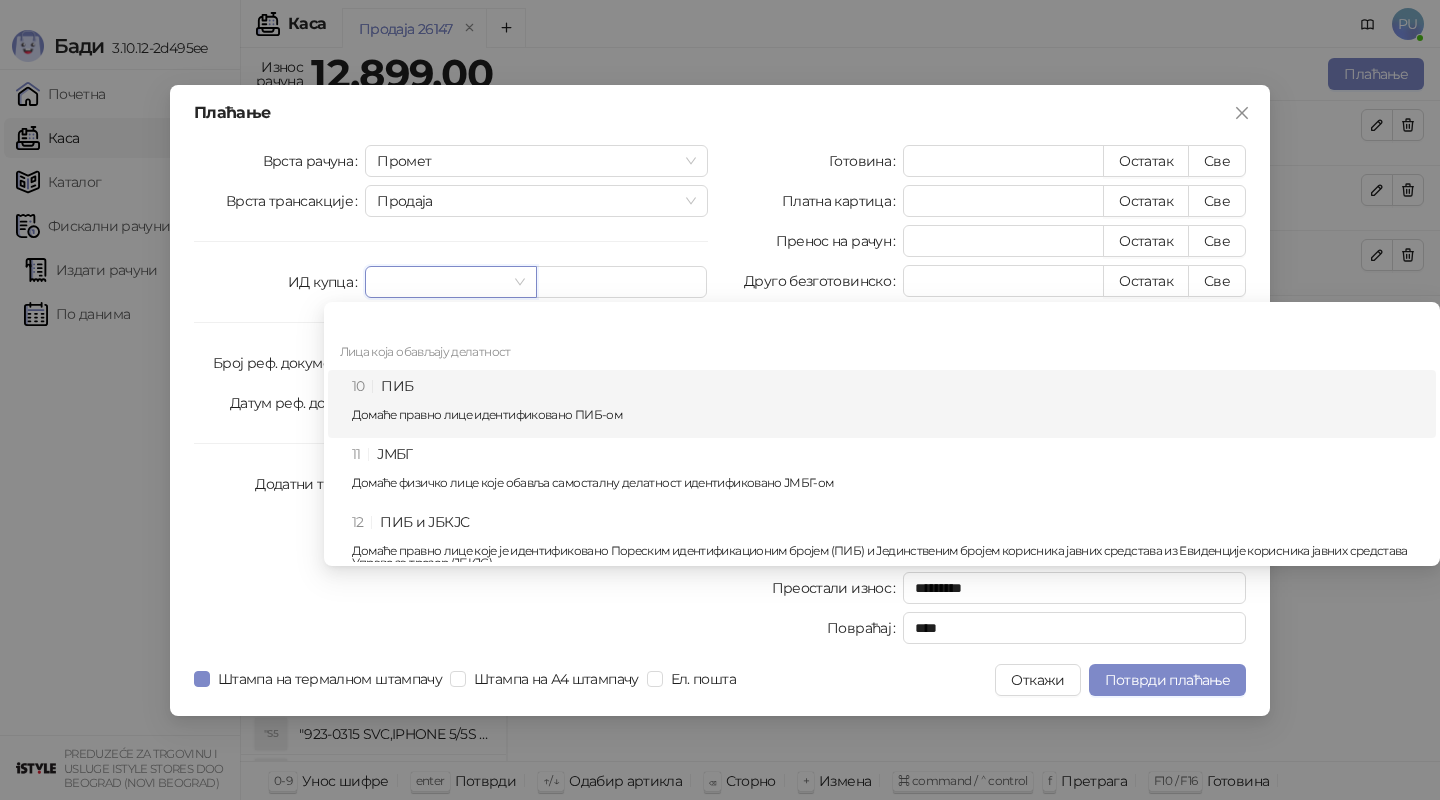 click on "10 ПИБ Домаће правно лице идентификовано ПИБ-ом" at bounding box center [888, 404] 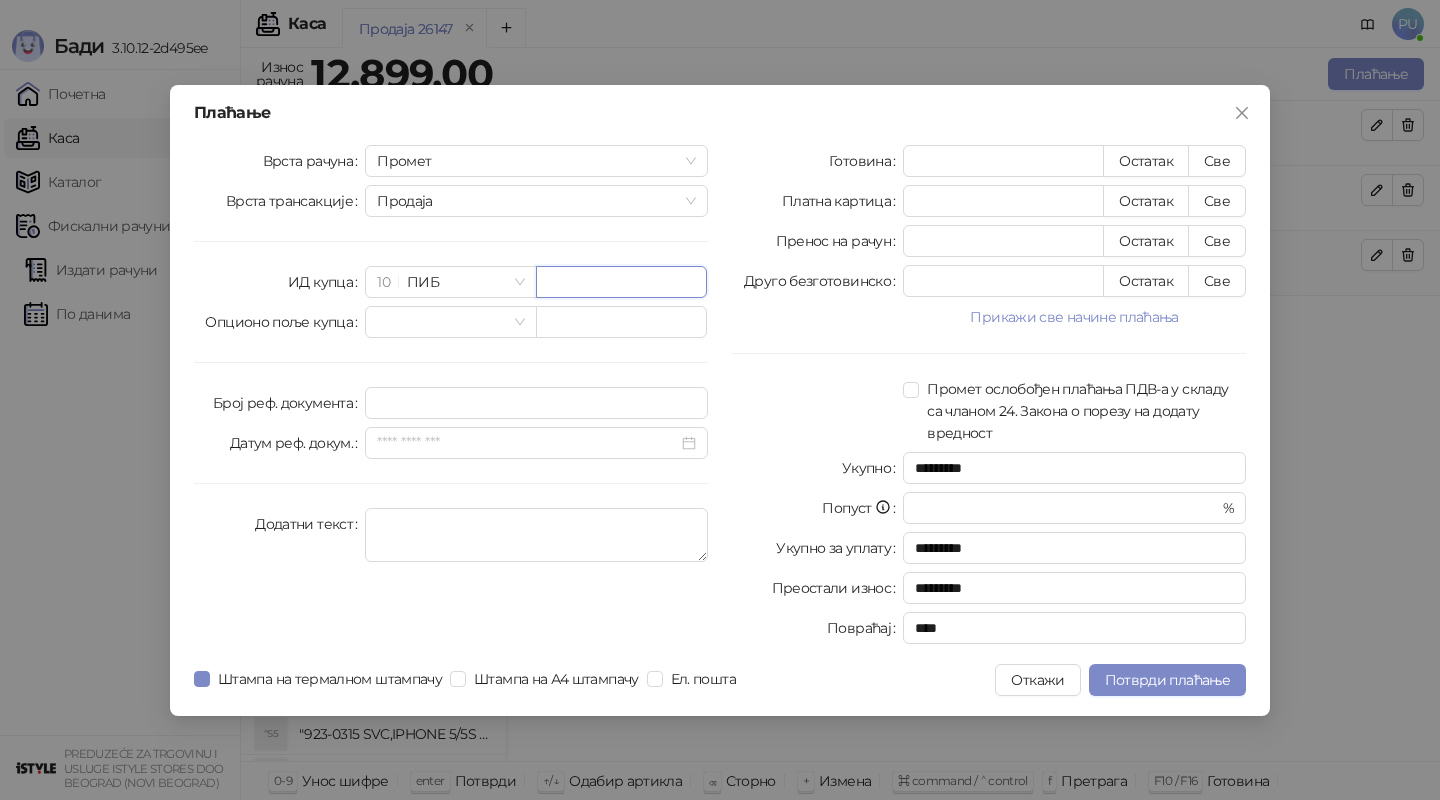 click at bounding box center (621, 282) 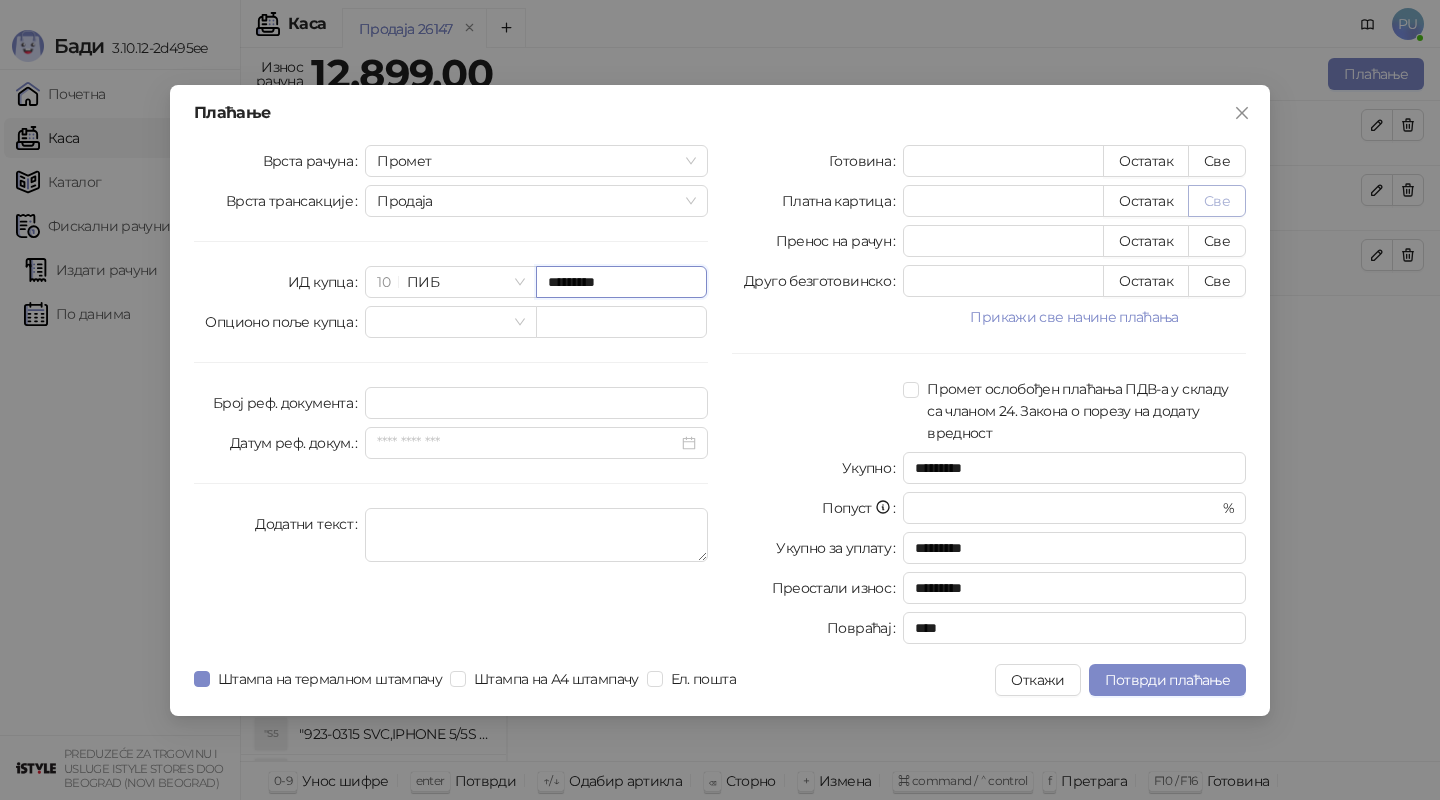 type on "*********" 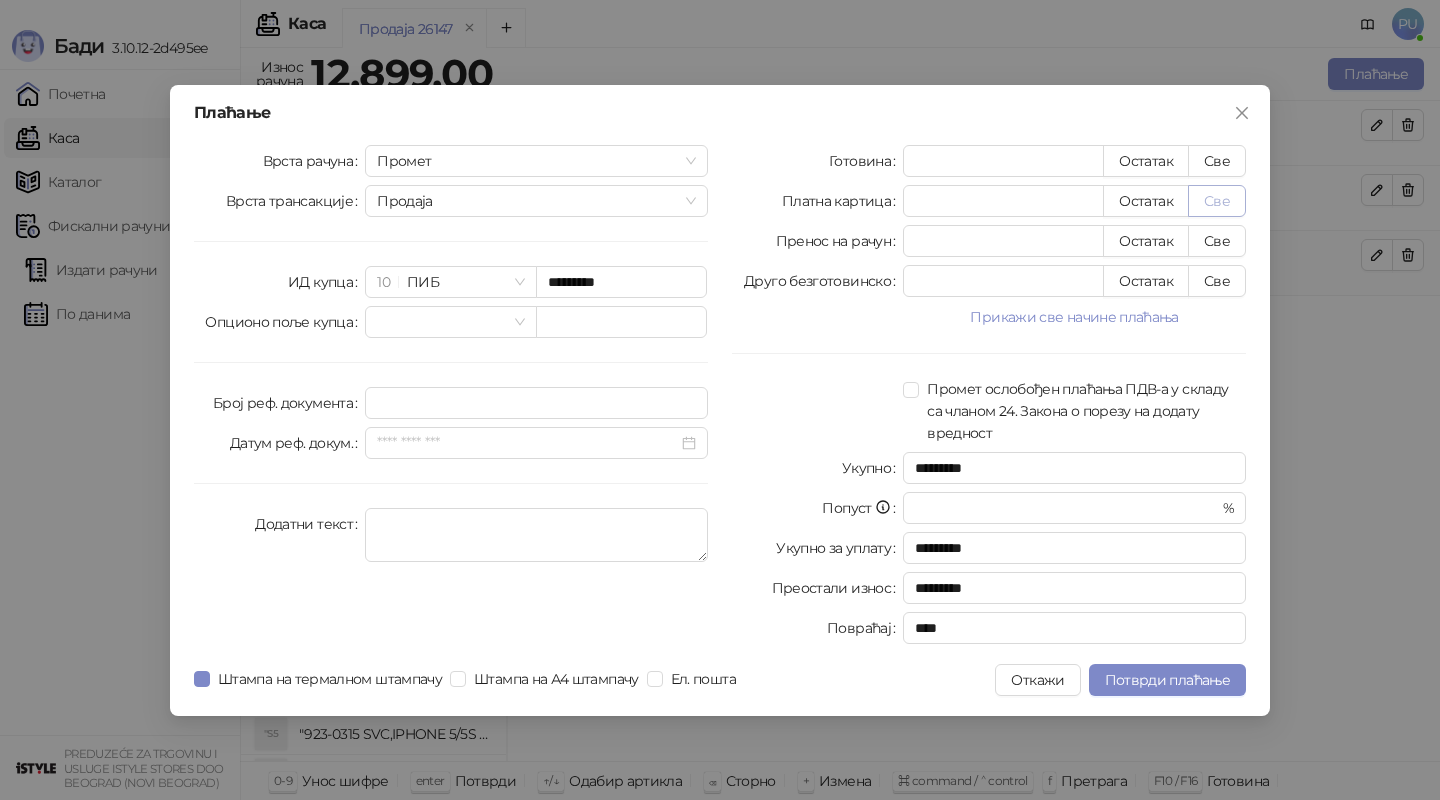 click on "Све" at bounding box center [1217, 201] 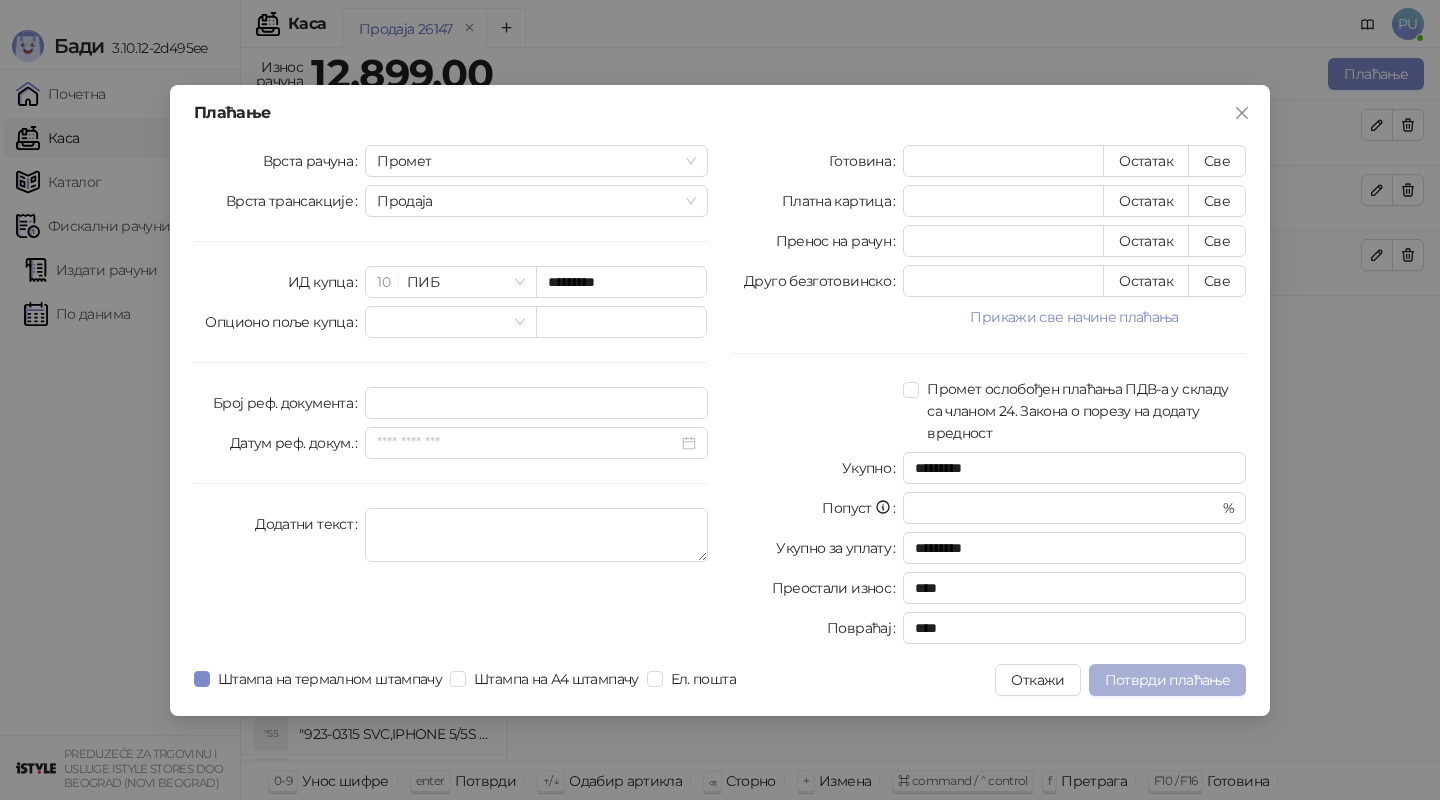 click on "Потврди плаћање" at bounding box center (1167, 680) 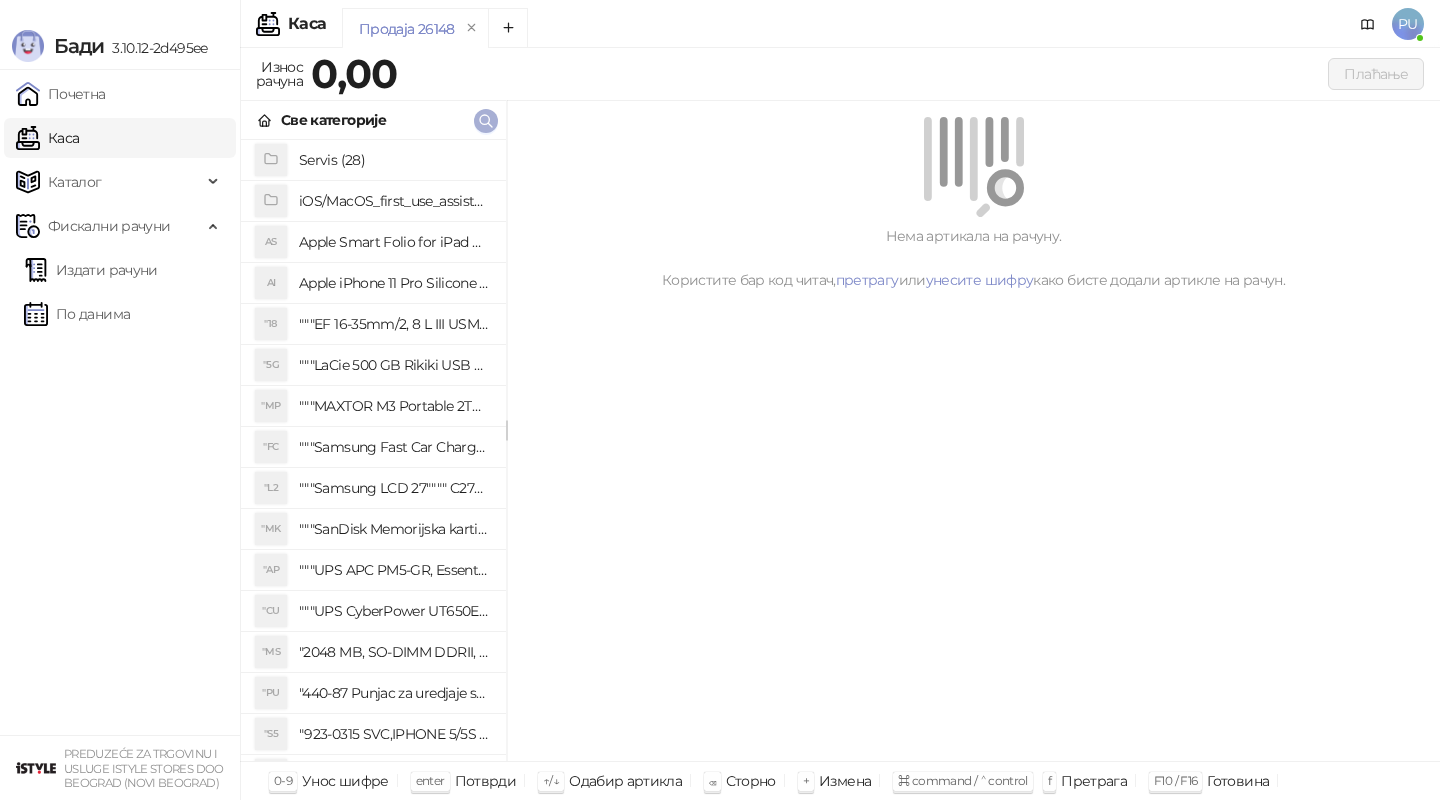 click 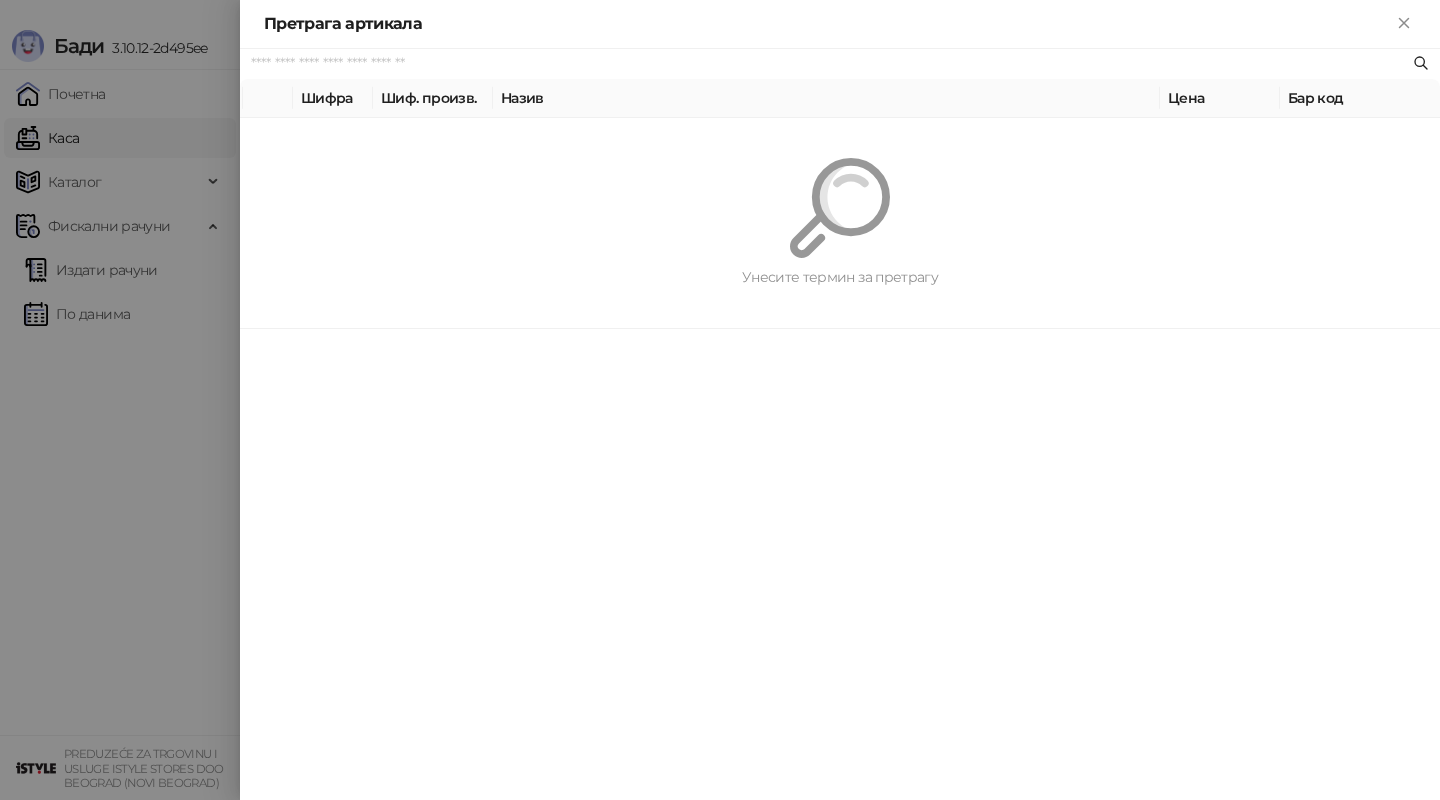 paste on "**********" 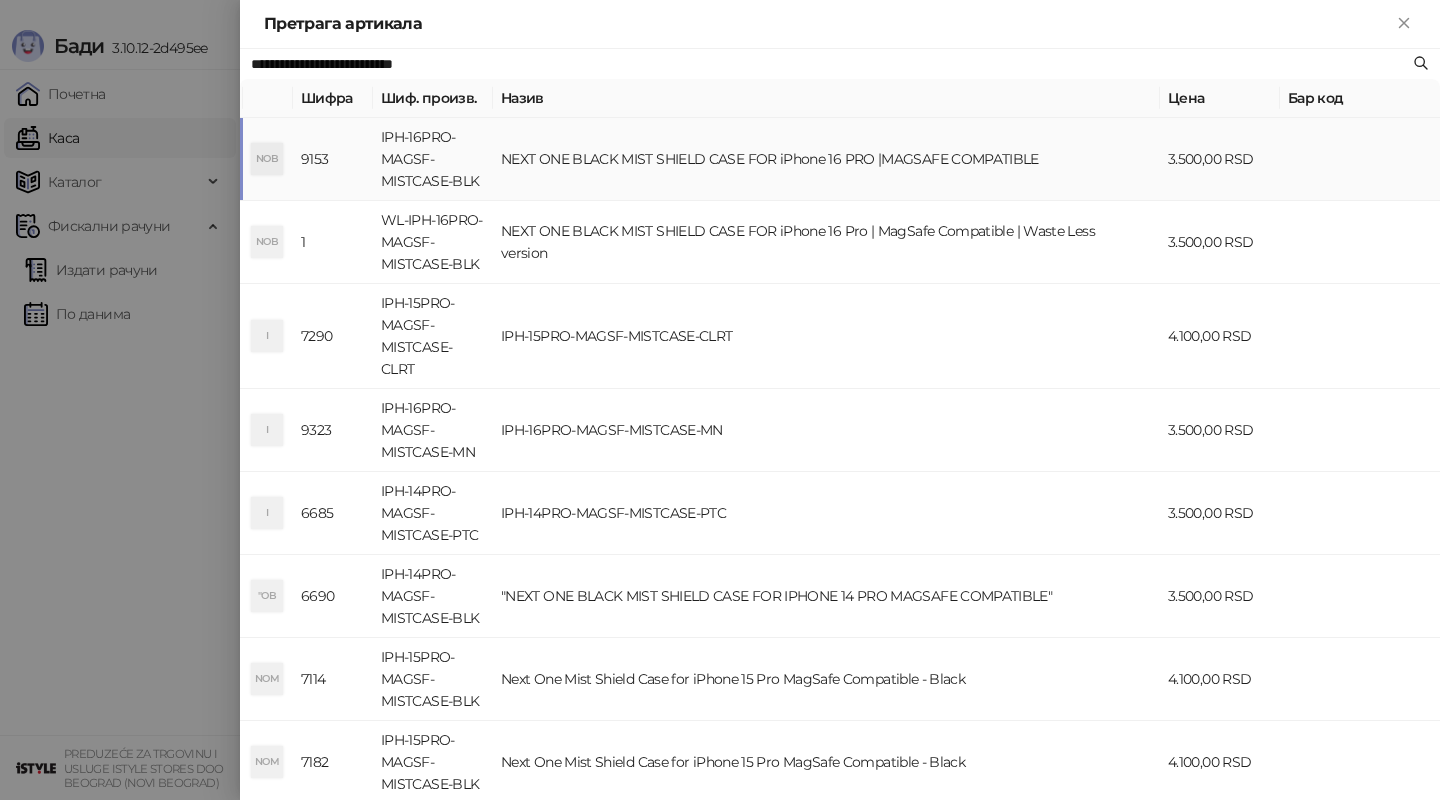 type on "**********" 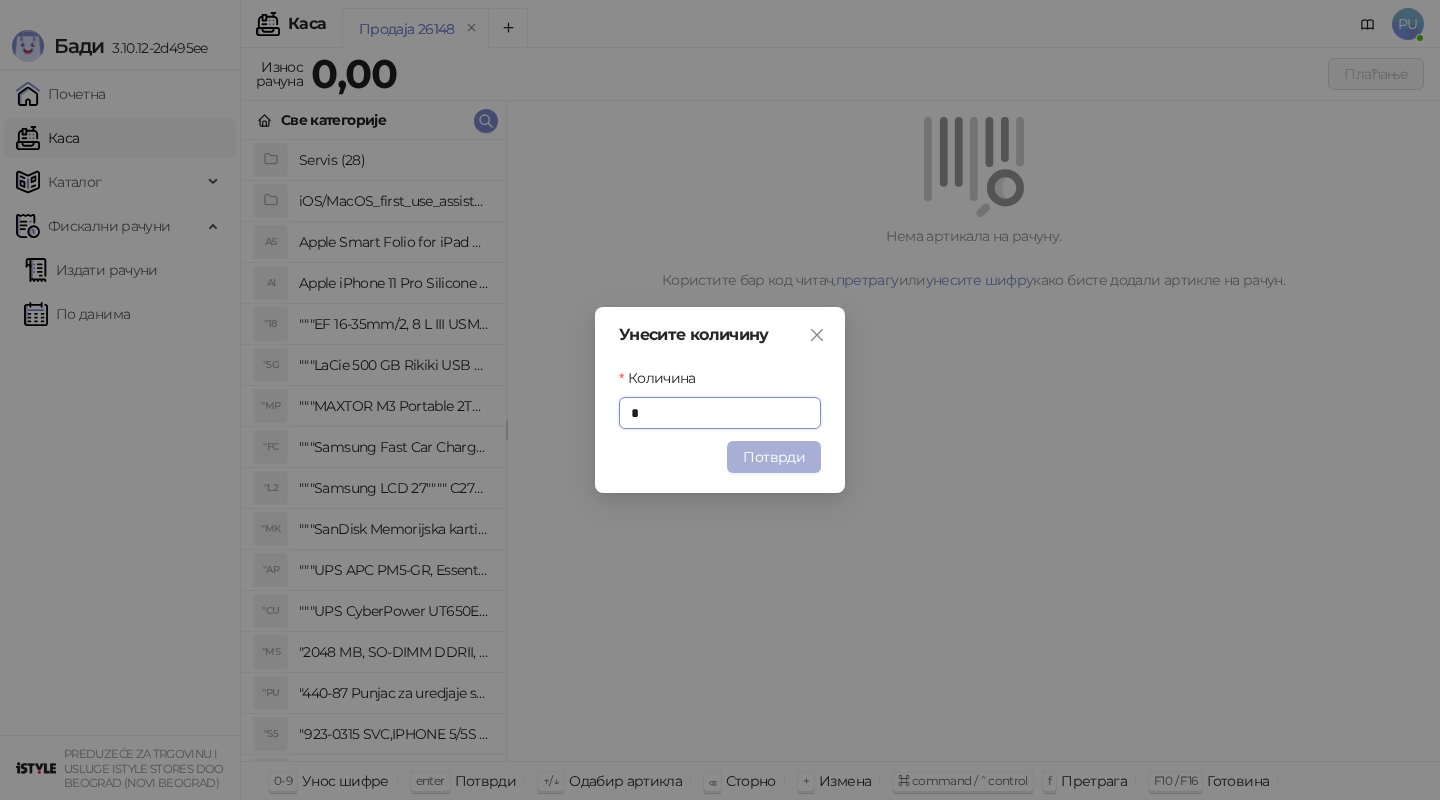 click on "Потврди" at bounding box center (774, 457) 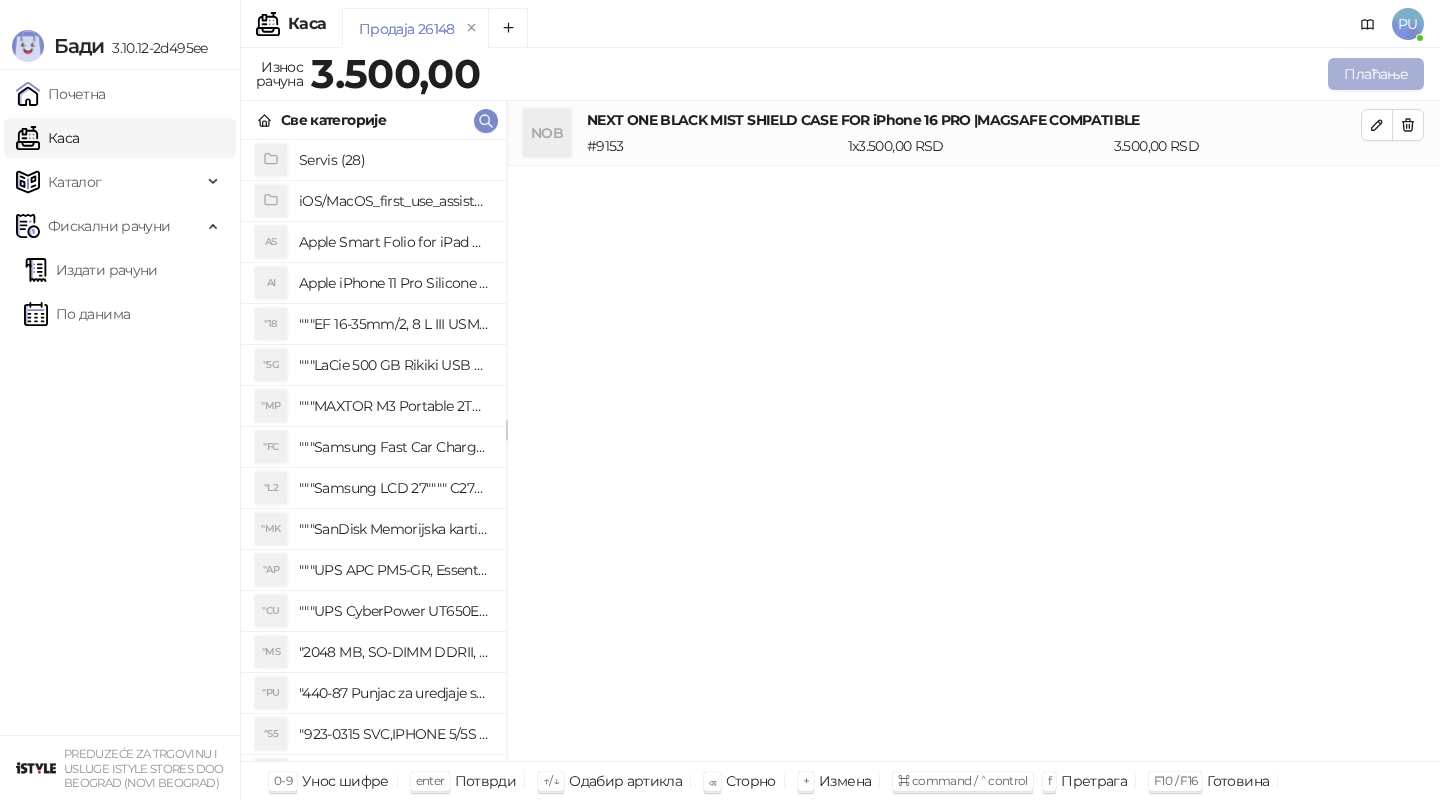 click on "Плаћање" at bounding box center (1376, 74) 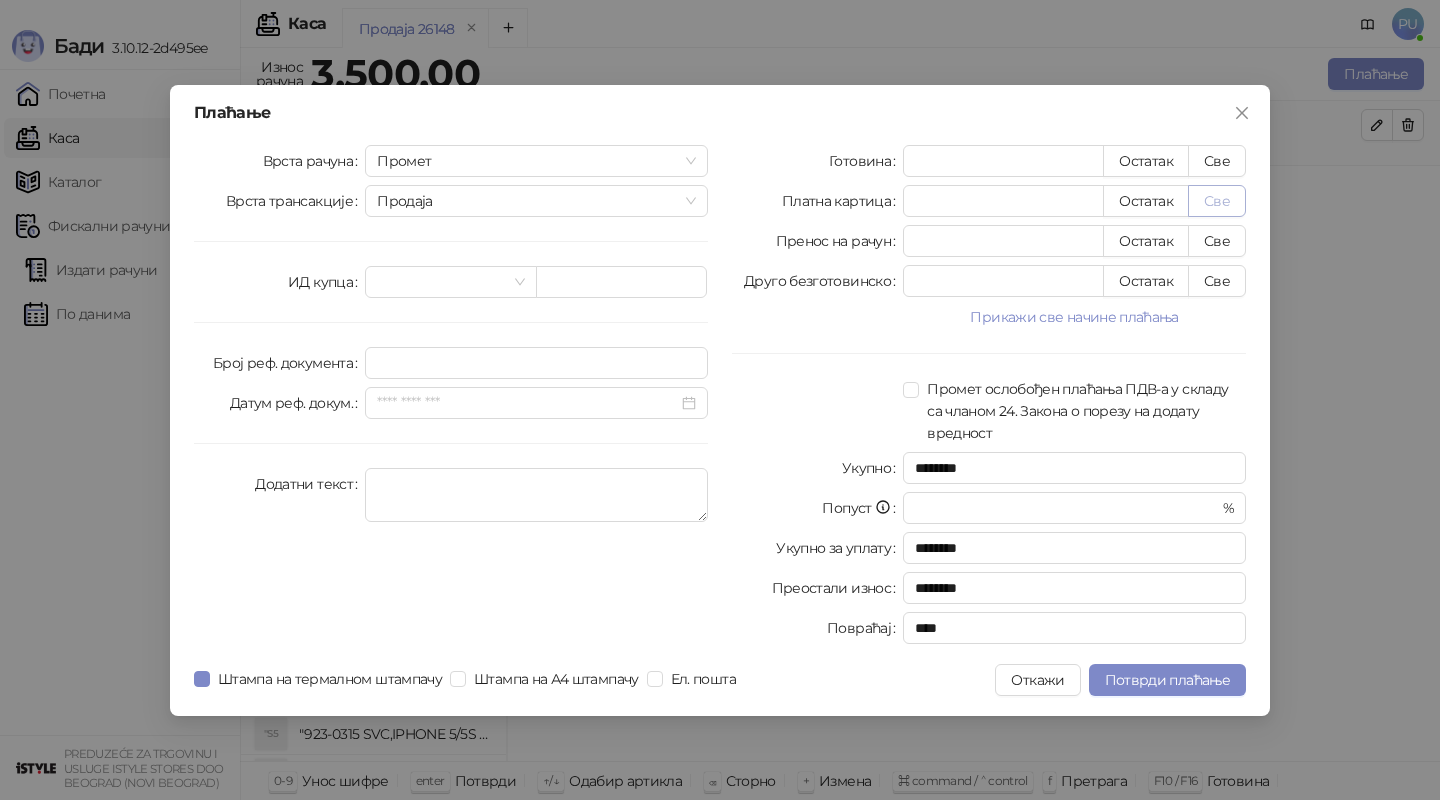 click on "Све" at bounding box center [1217, 201] 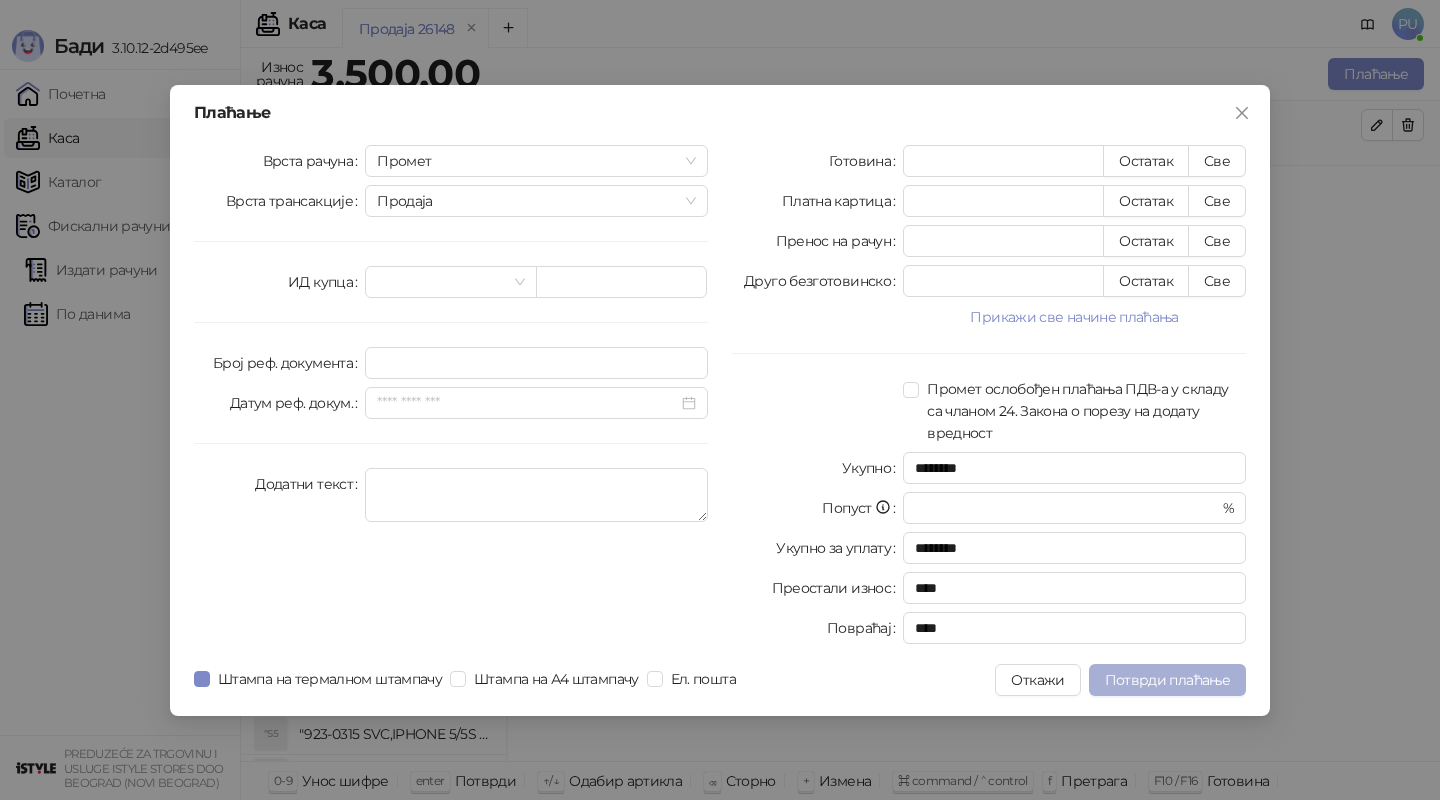 click on "Потврди плаћање" at bounding box center [1167, 680] 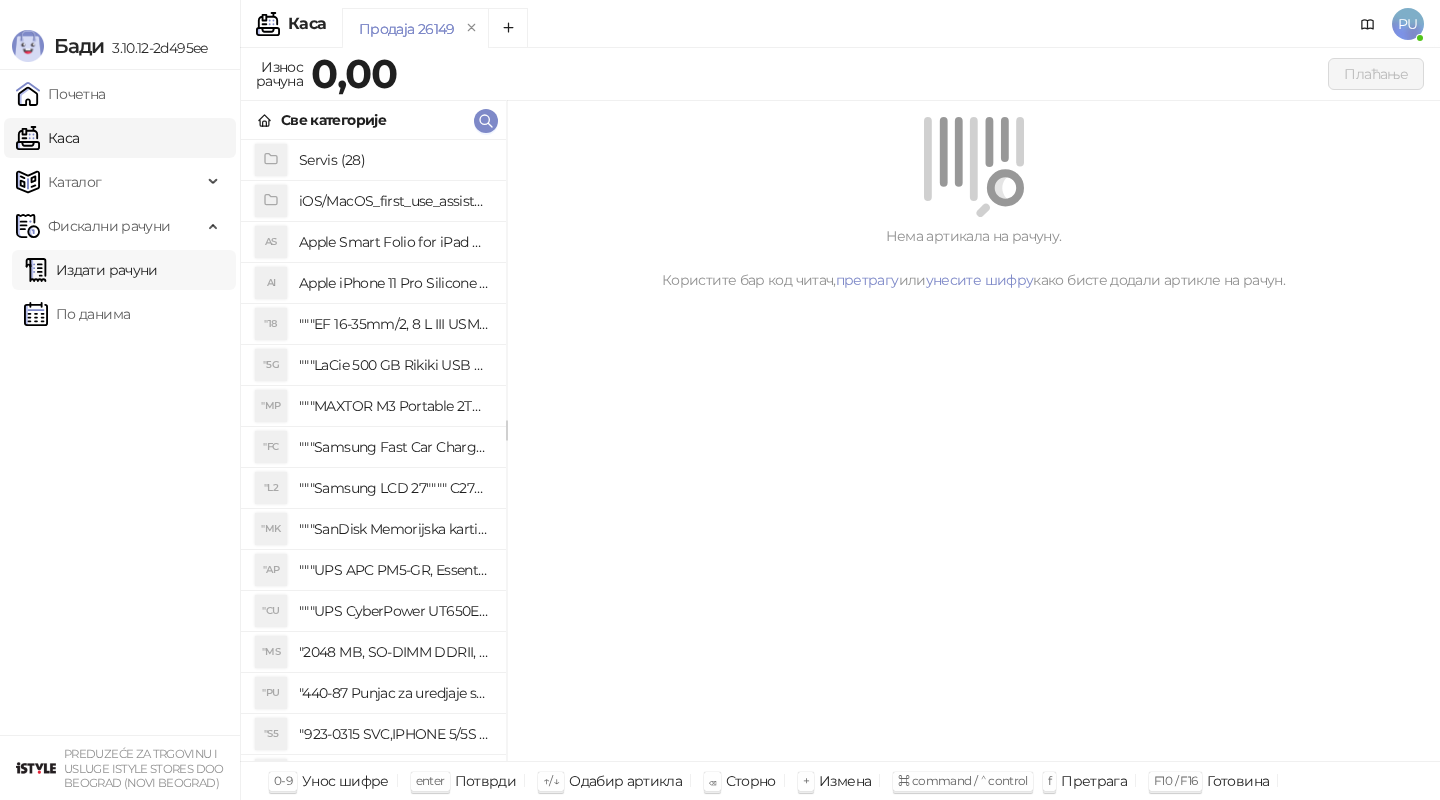 click on "Издати рачуни" at bounding box center (91, 270) 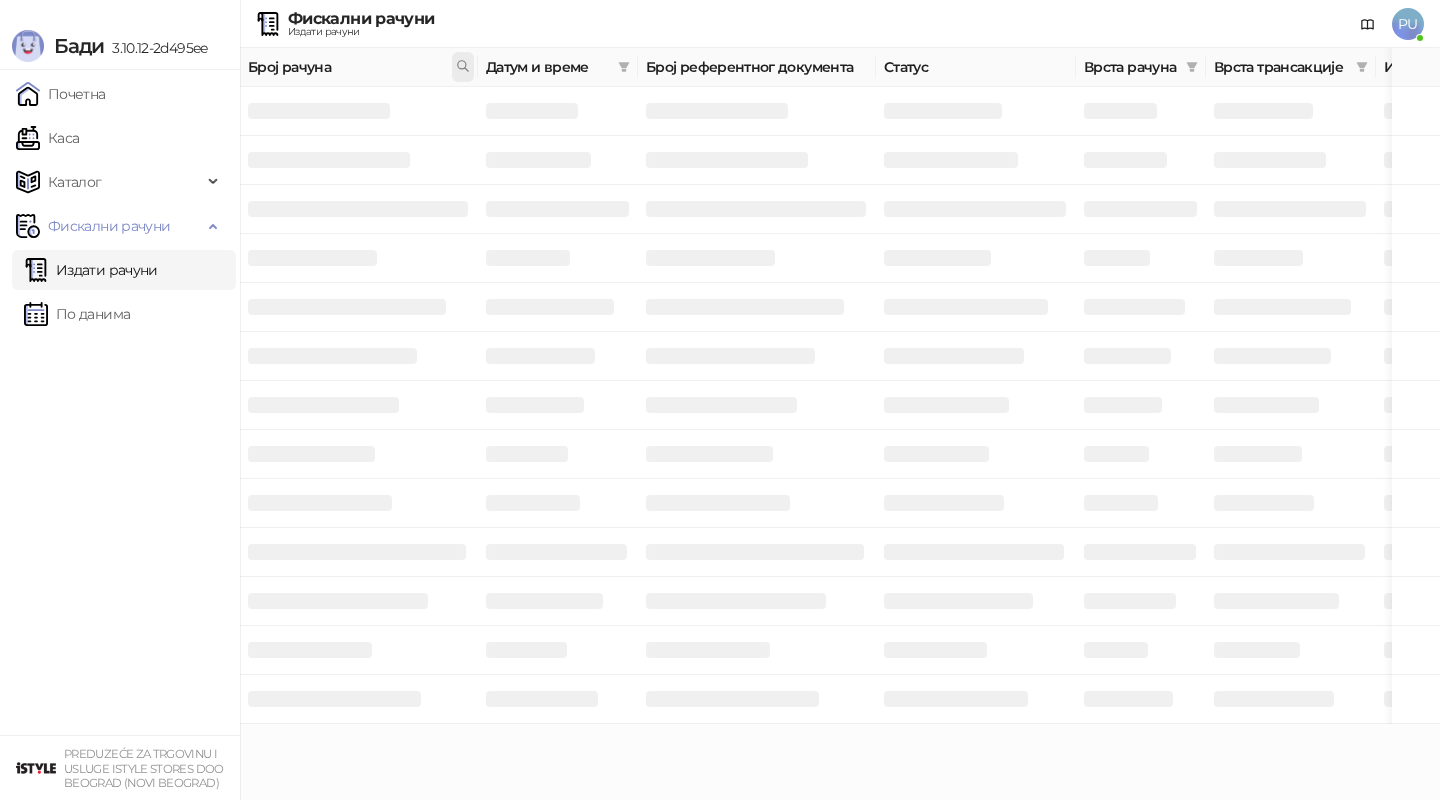 click 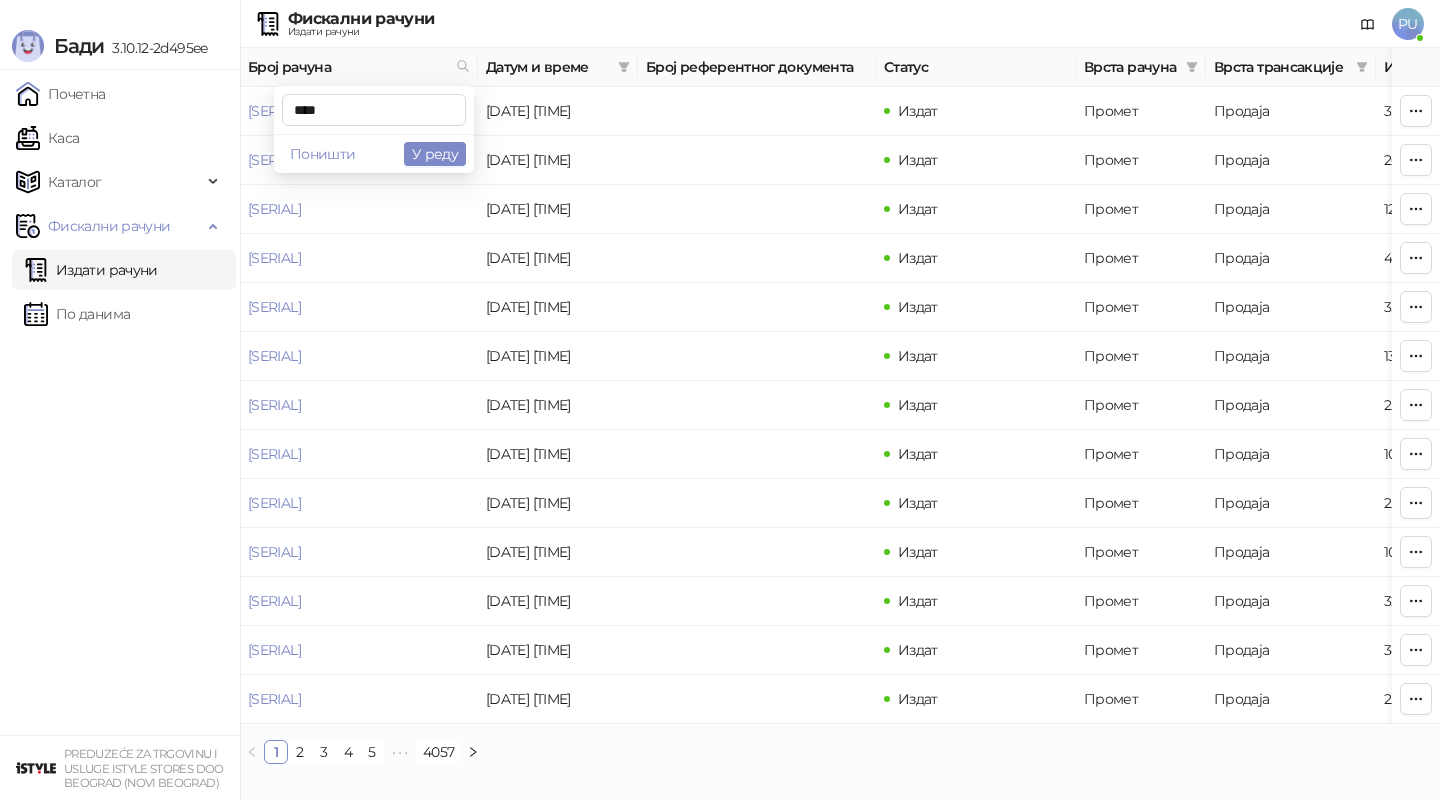 type on "****" 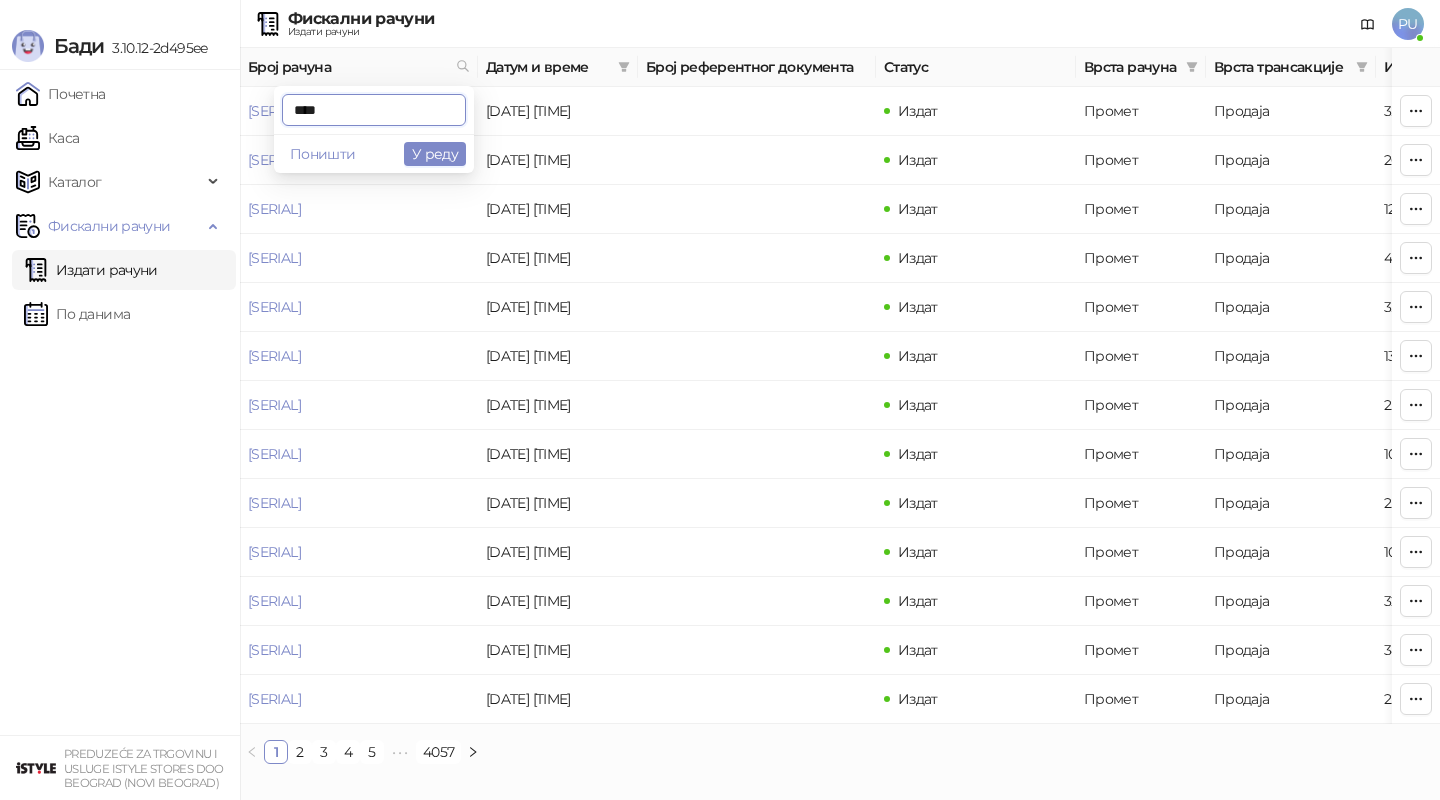 click on "Поништи У реду" at bounding box center (374, 153) 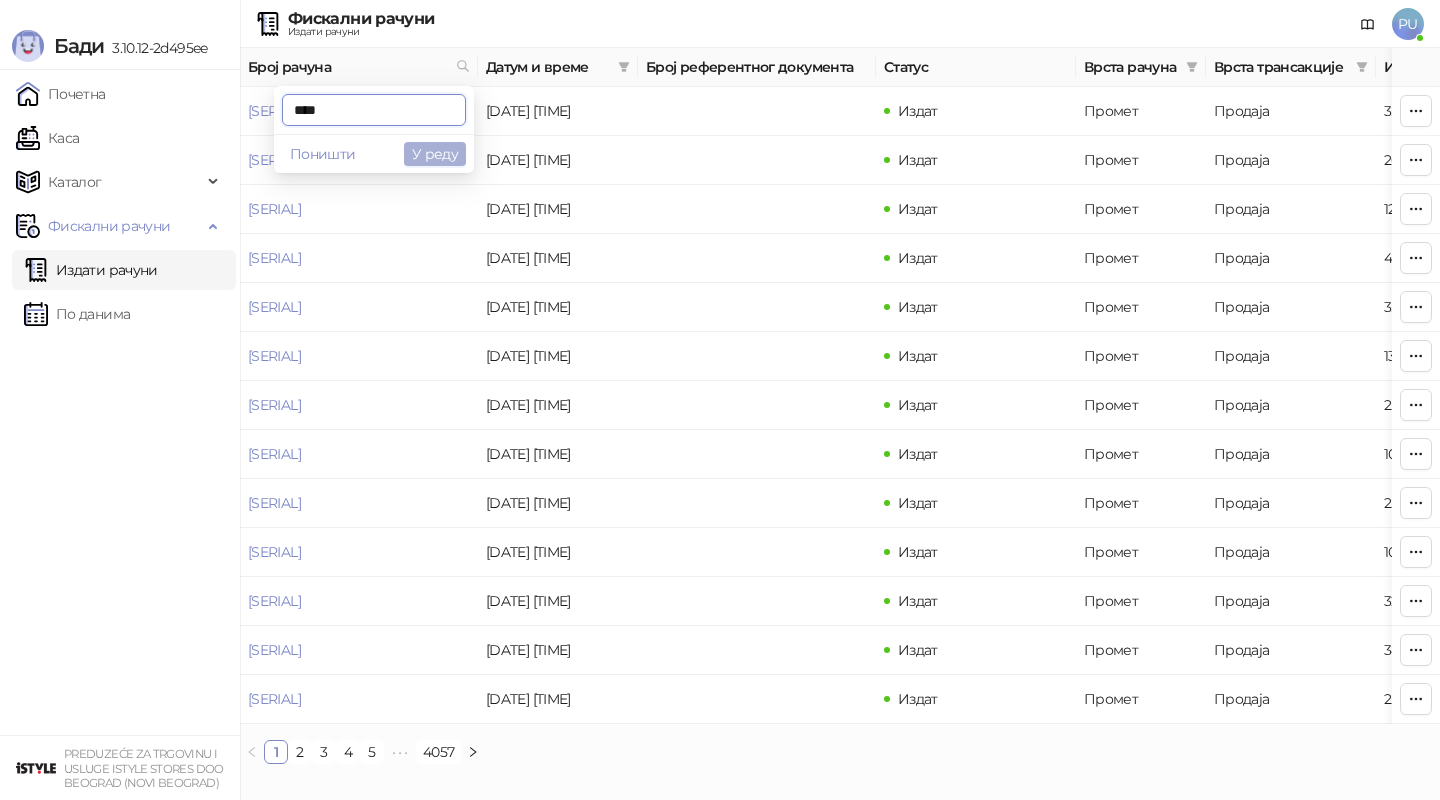 click on "У реду" at bounding box center [435, 154] 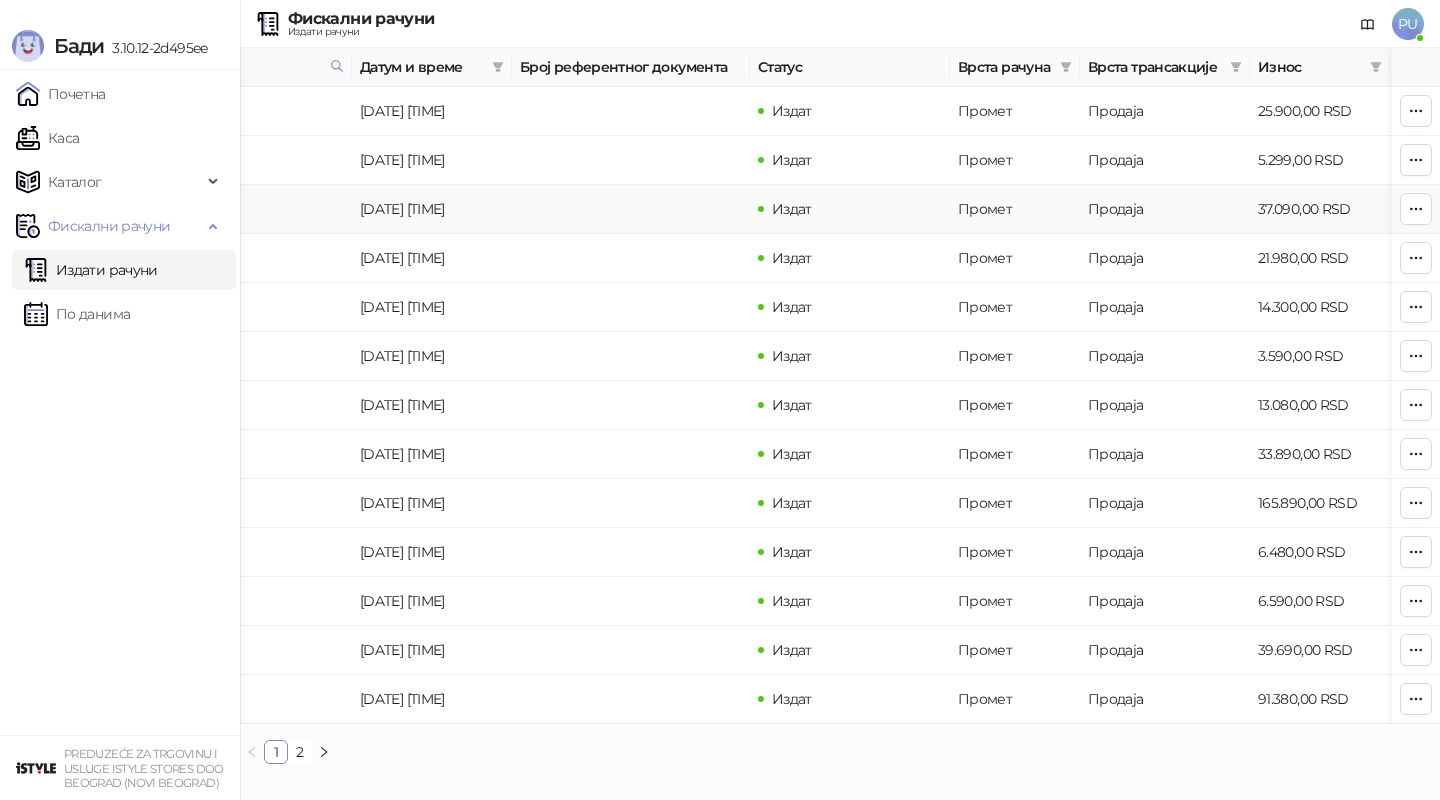 scroll, scrollTop: 0, scrollLeft: 0, axis: both 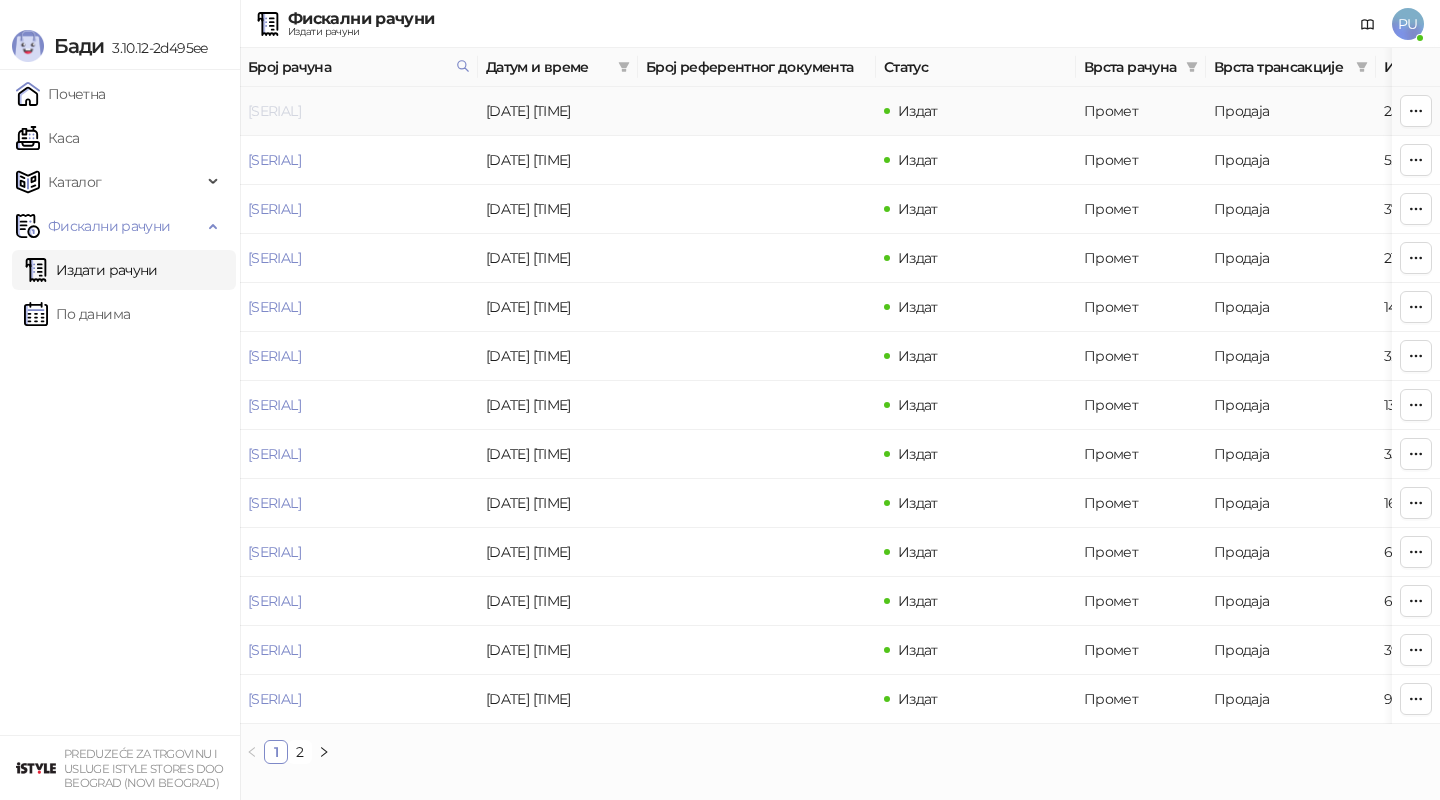 click on "[SERIAL]" at bounding box center [274, 111] 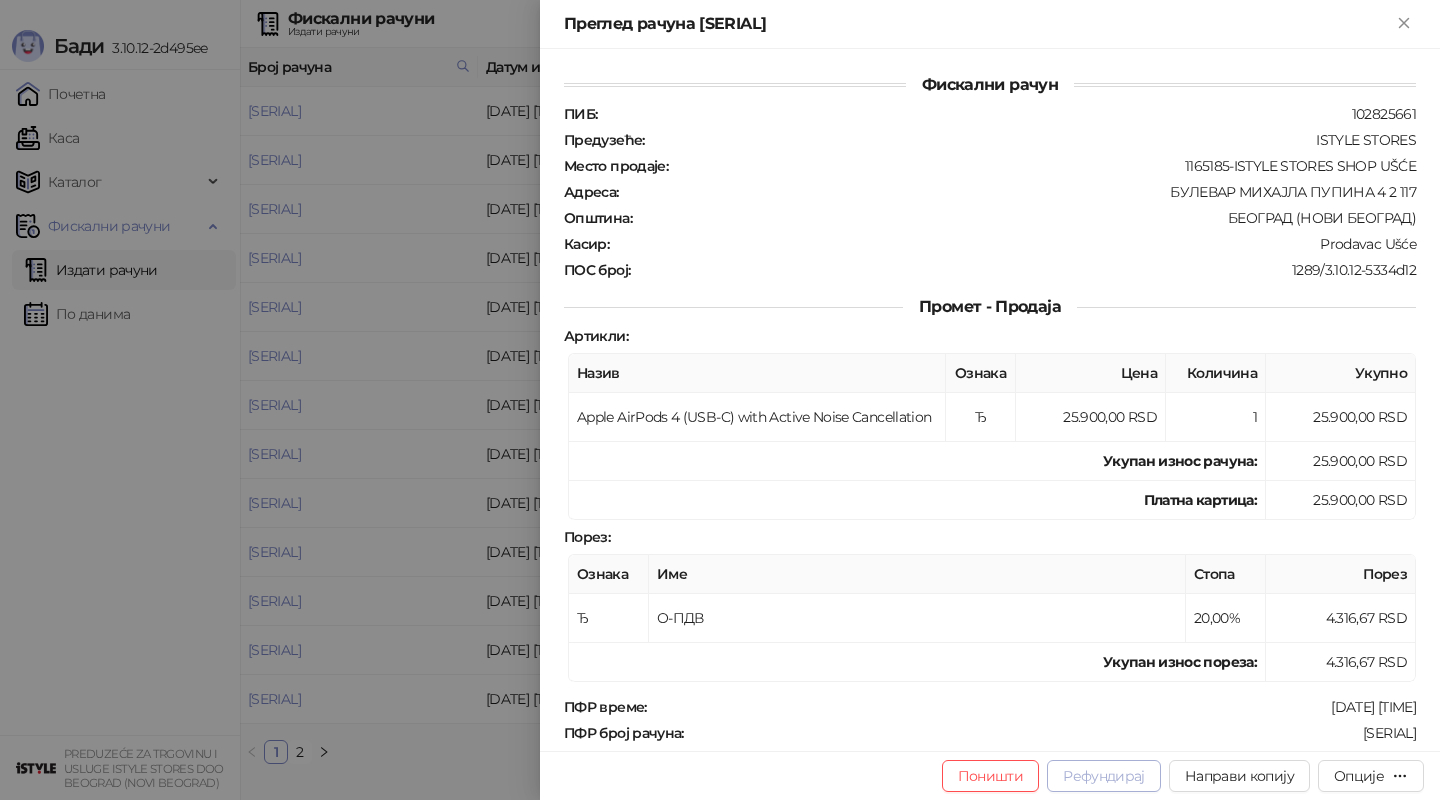 click on "Рефундирај" at bounding box center (1104, 776) 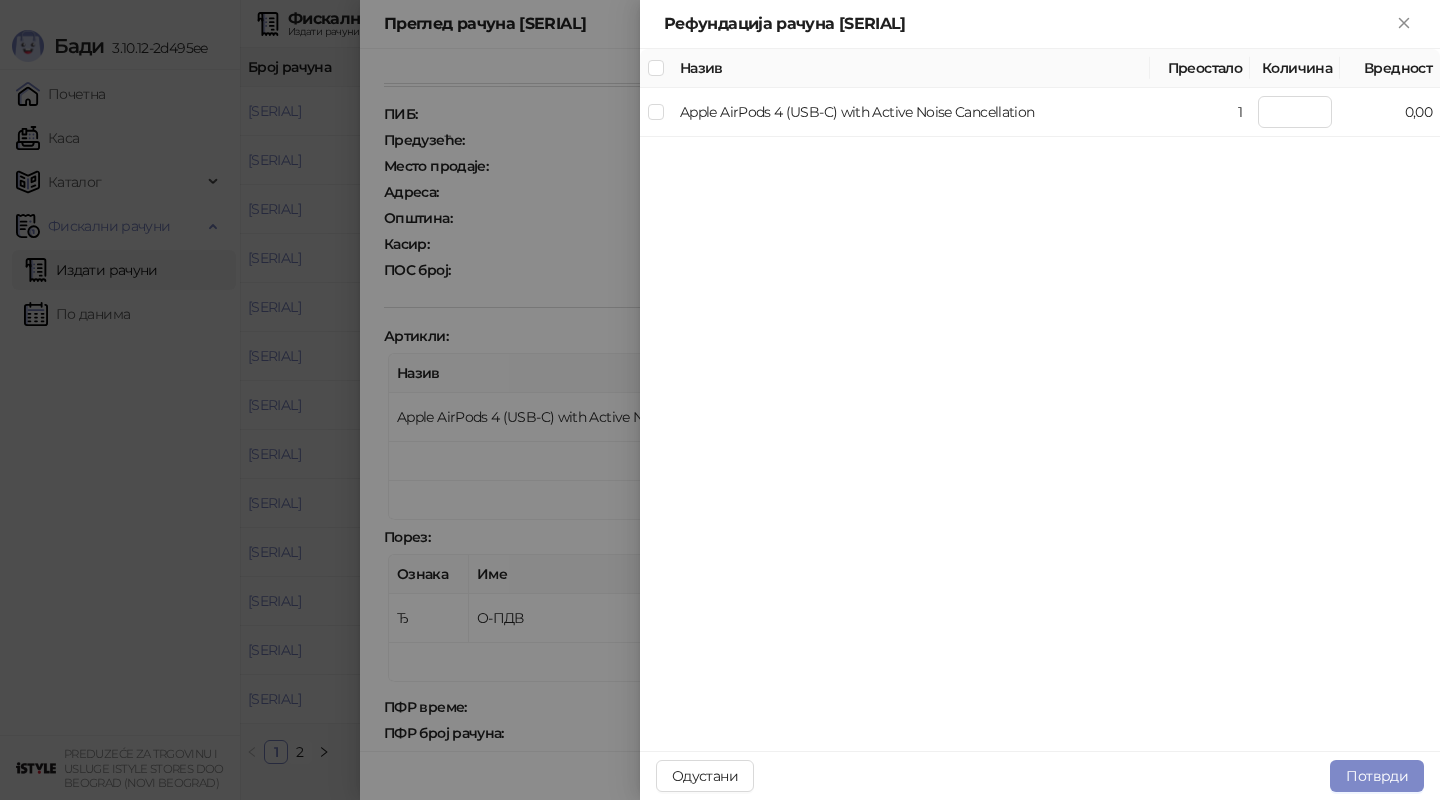 type on "*" 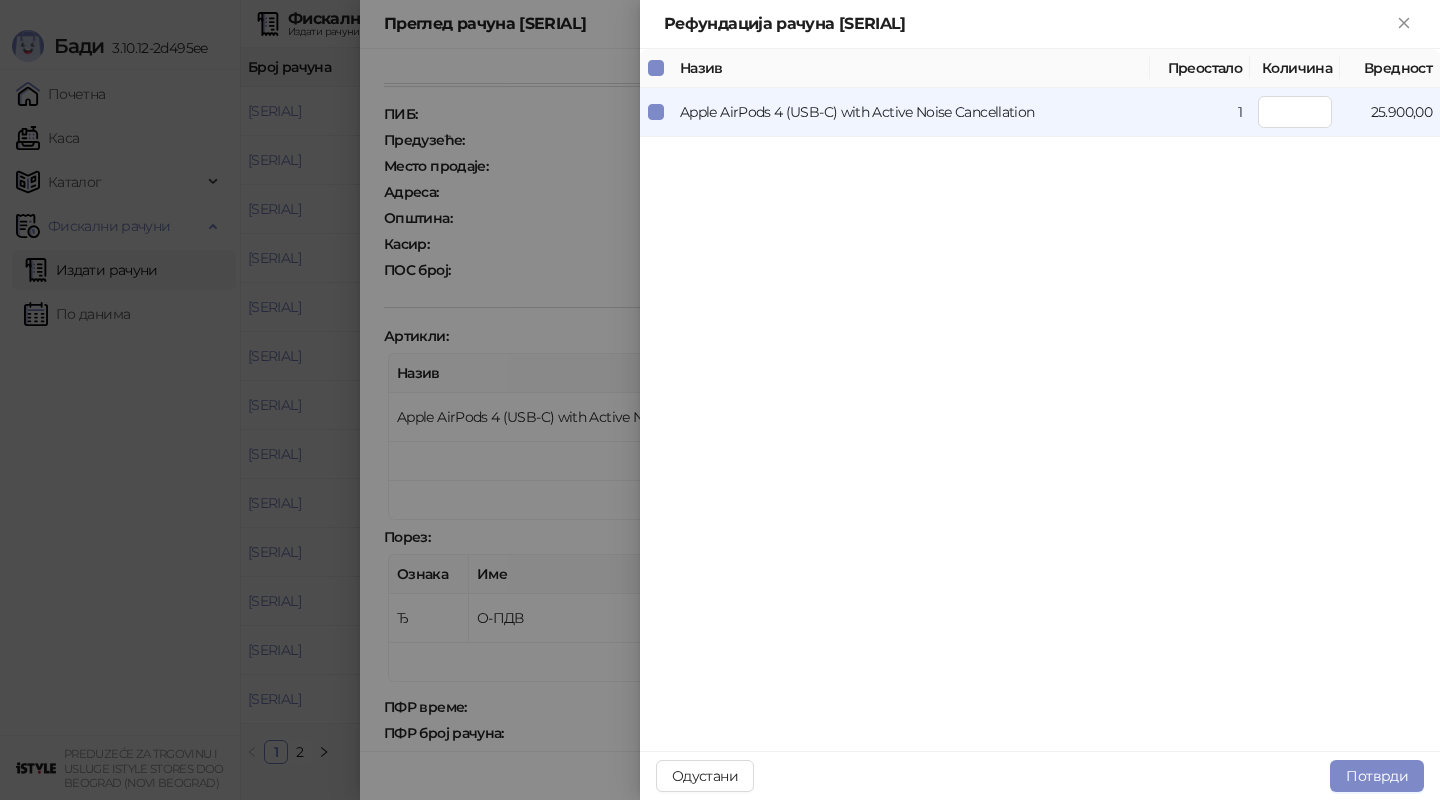 click on "Одустани Потврди" at bounding box center (1040, 775) 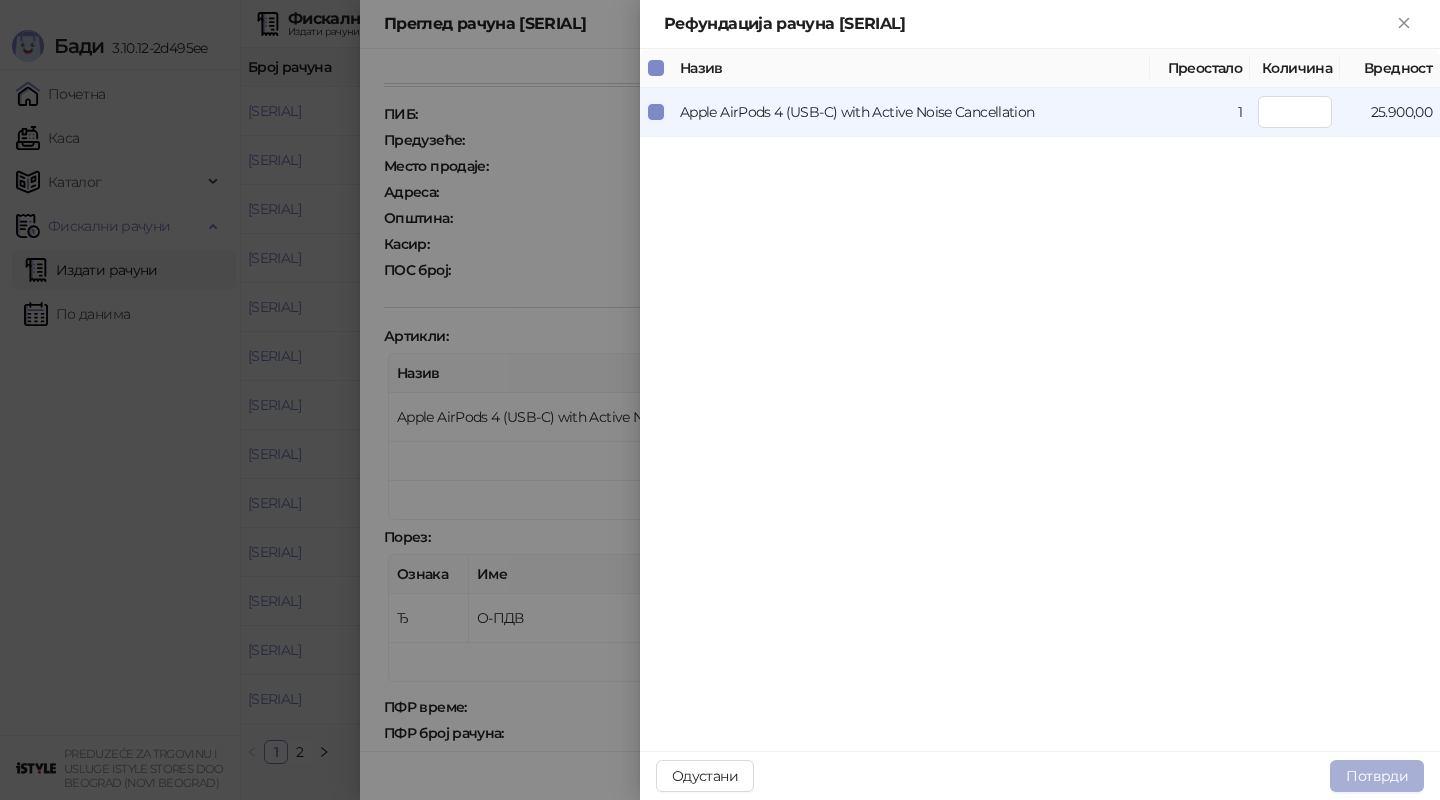 click on "Потврди" at bounding box center [1377, 776] 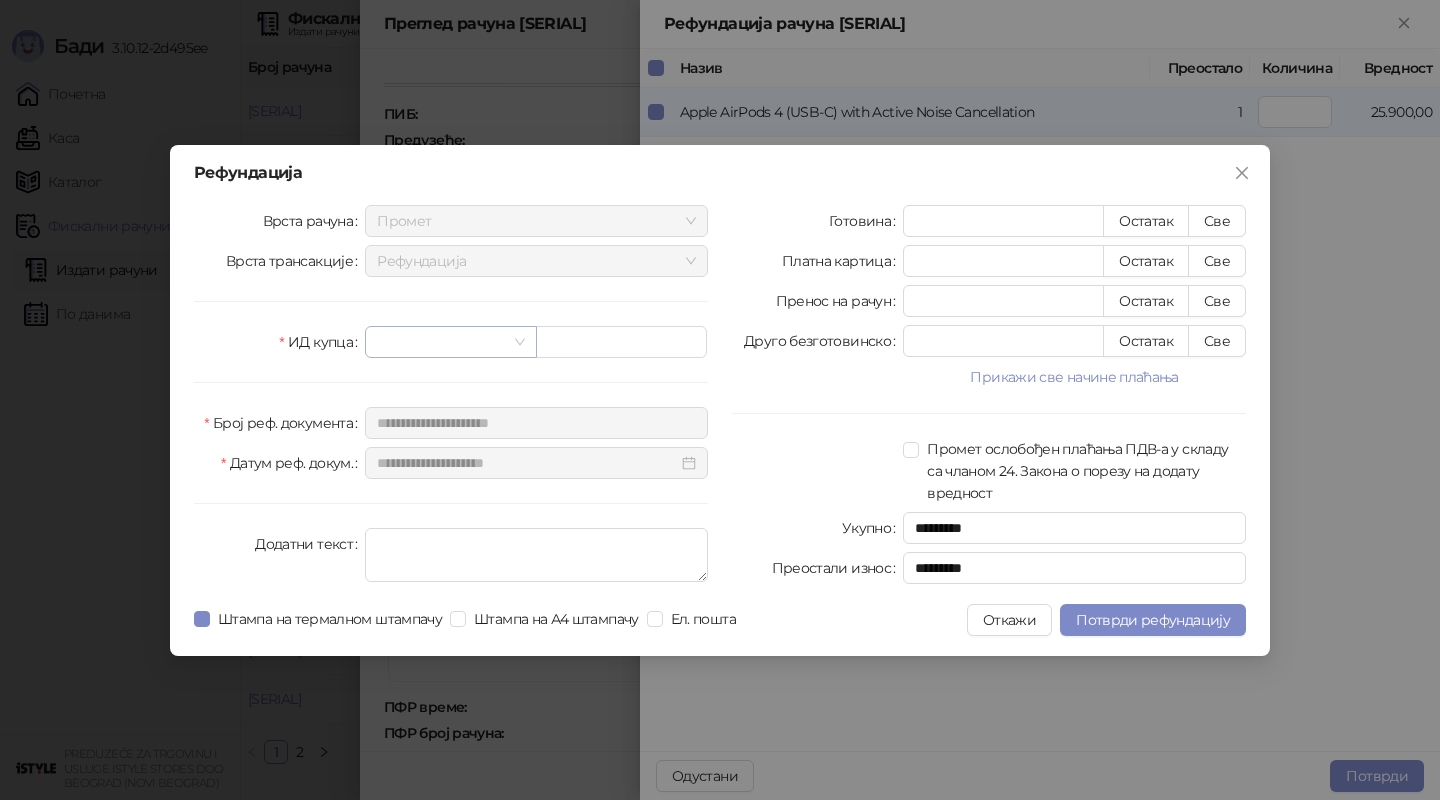 click at bounding box center (441, 342) 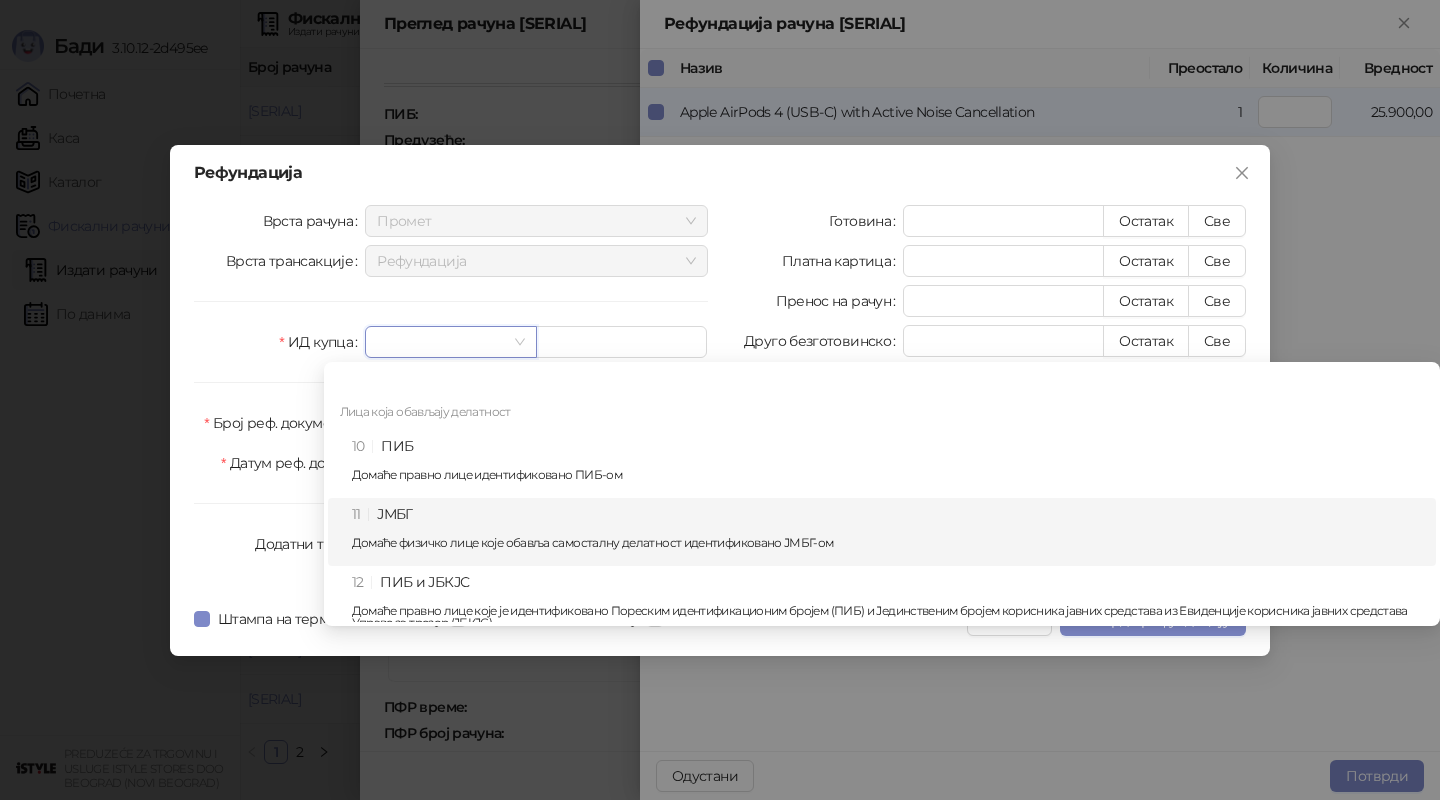 click on "11 ЈМБГ Домаће физичко лице које обавља самосталну делатност идентификовано ЈМБГ-ом" at bounding box center [888, 532] 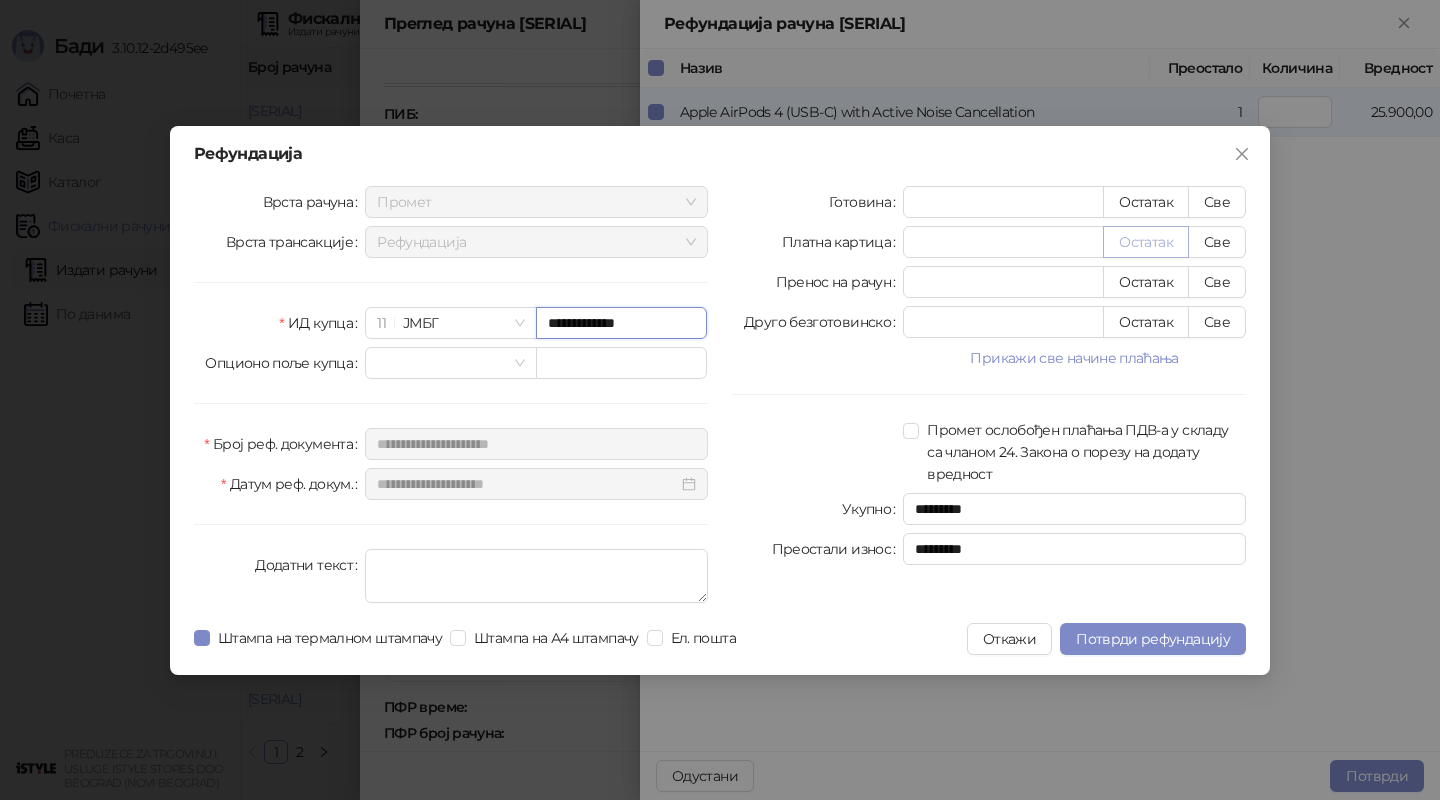 type on "**********" 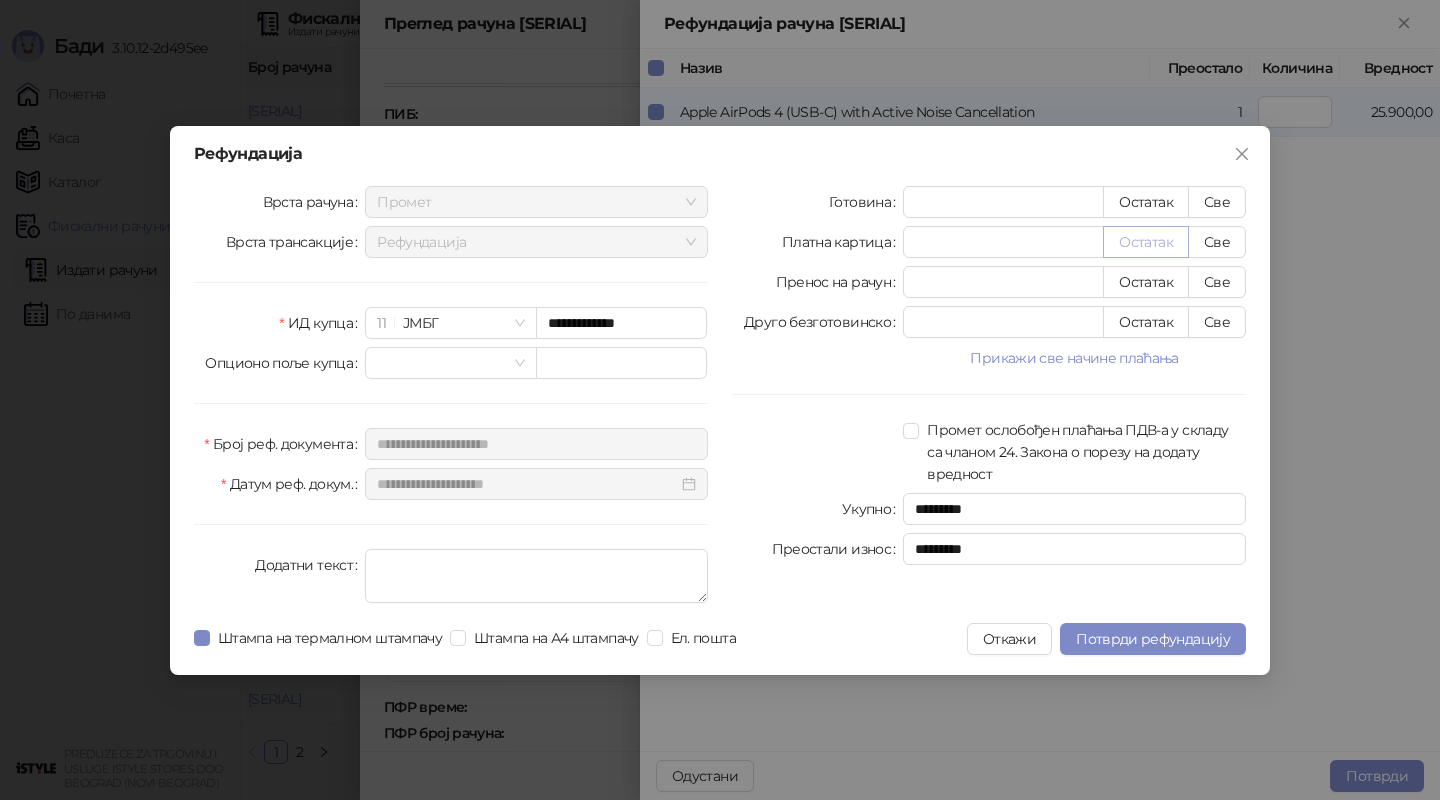 click on "Остатак" at bounding box center [1146, 242] 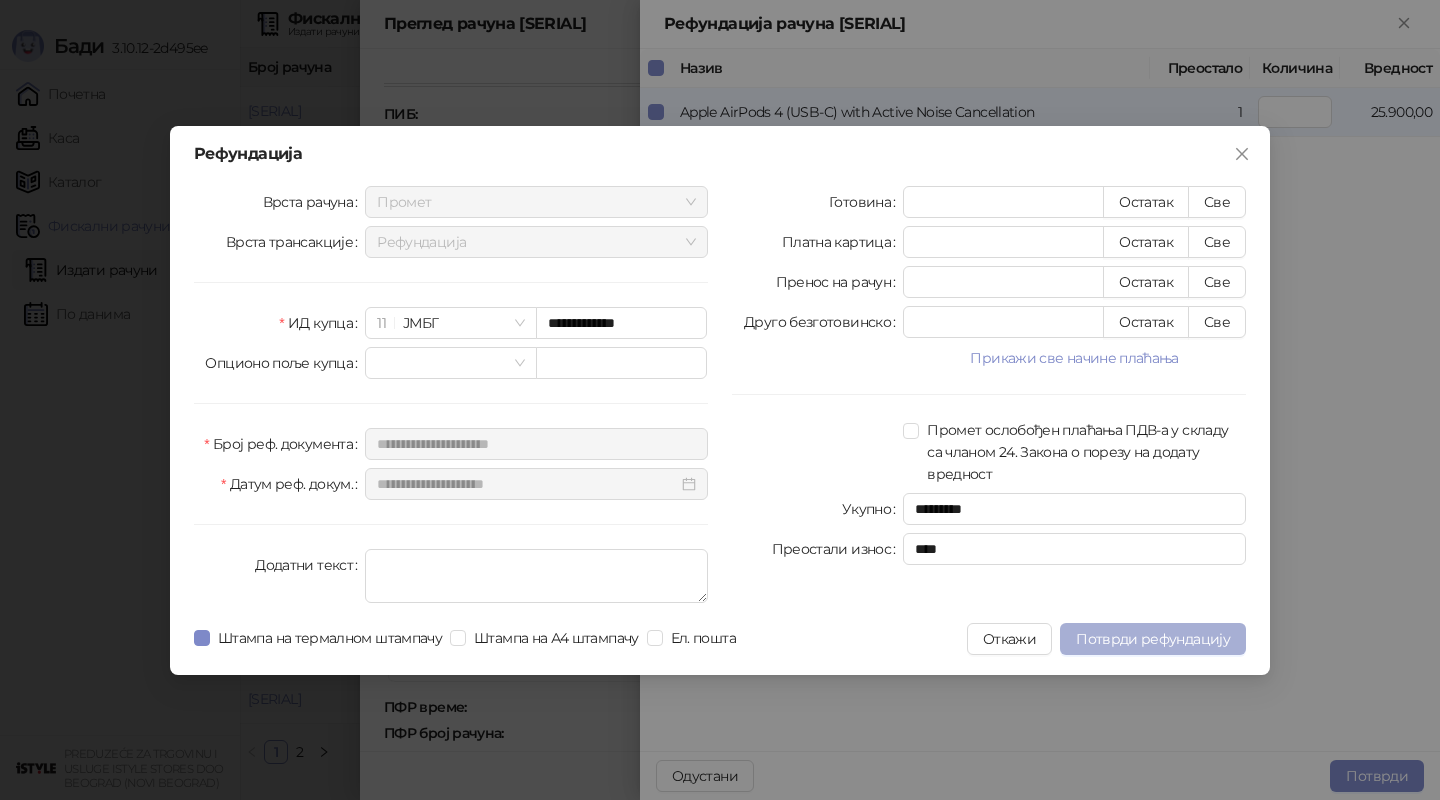 click on "Потврди рефундацију" at bounding box center (1153, 639) 